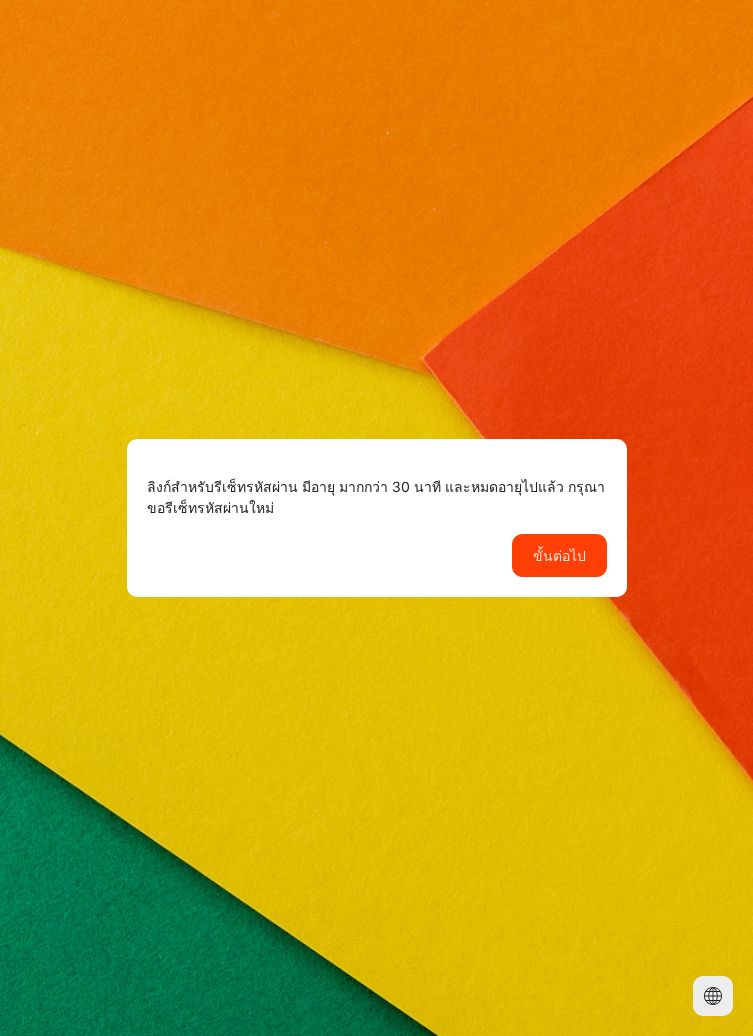 scroll, scrollTop: 0, scrollLeft: 0, axis: both 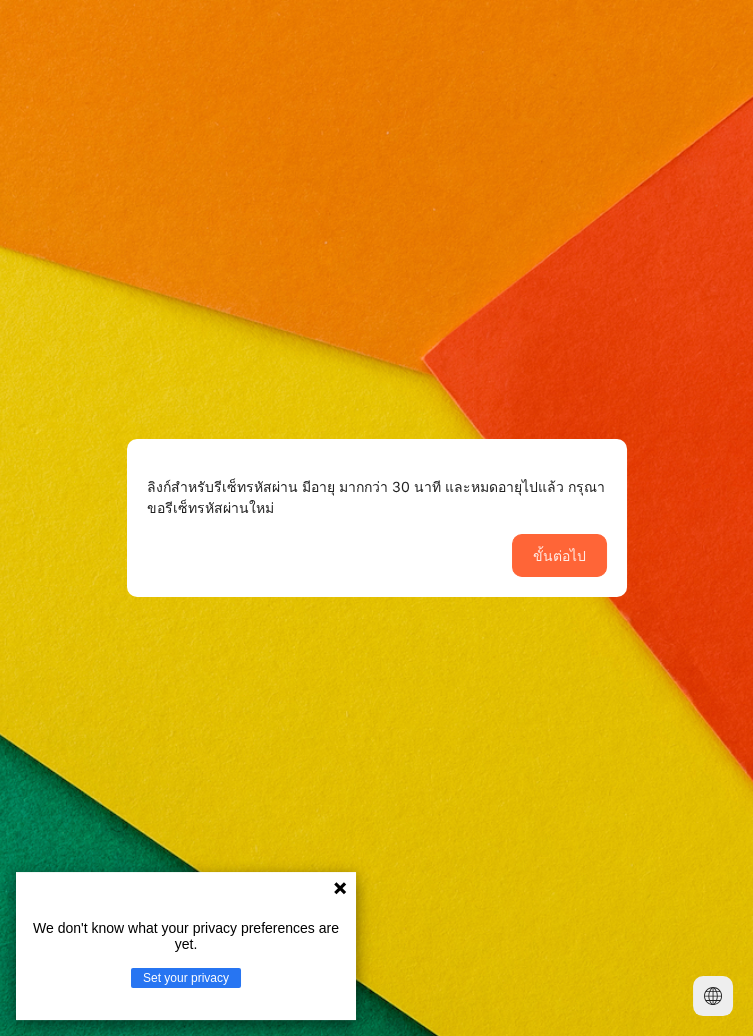 click on "ขั้นต่อไป" at bounding box center (559, 555) 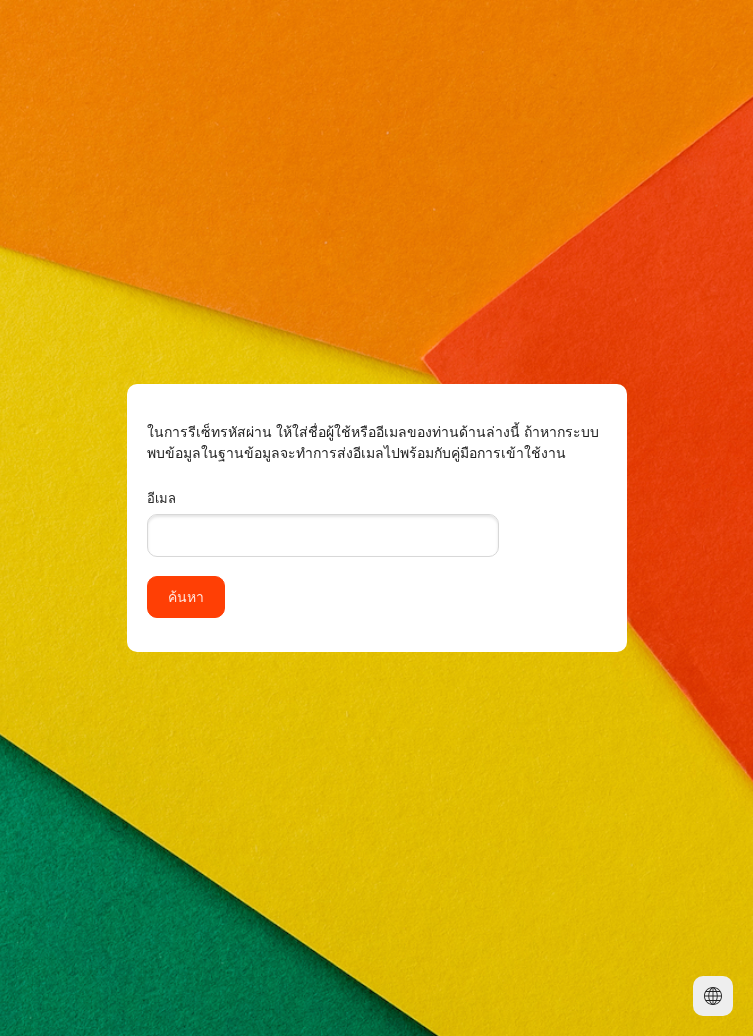 scroll, scrollTop: 0, scrollLeft: 0, axis: both 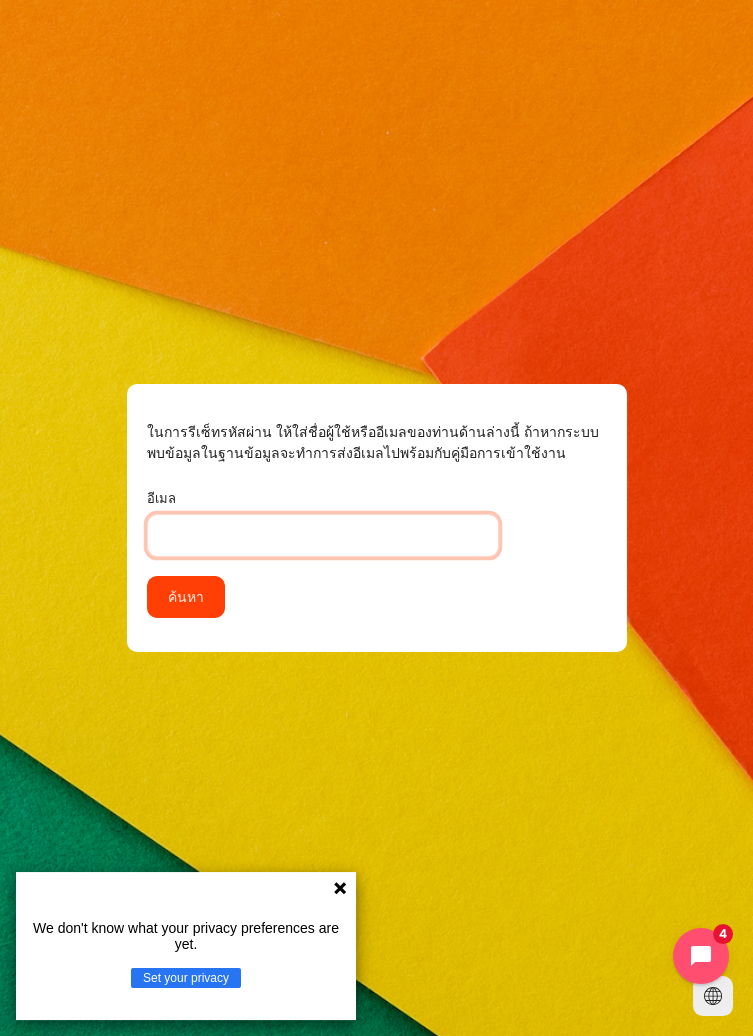 click on "อีเมล" at bounding box center [323, 535] 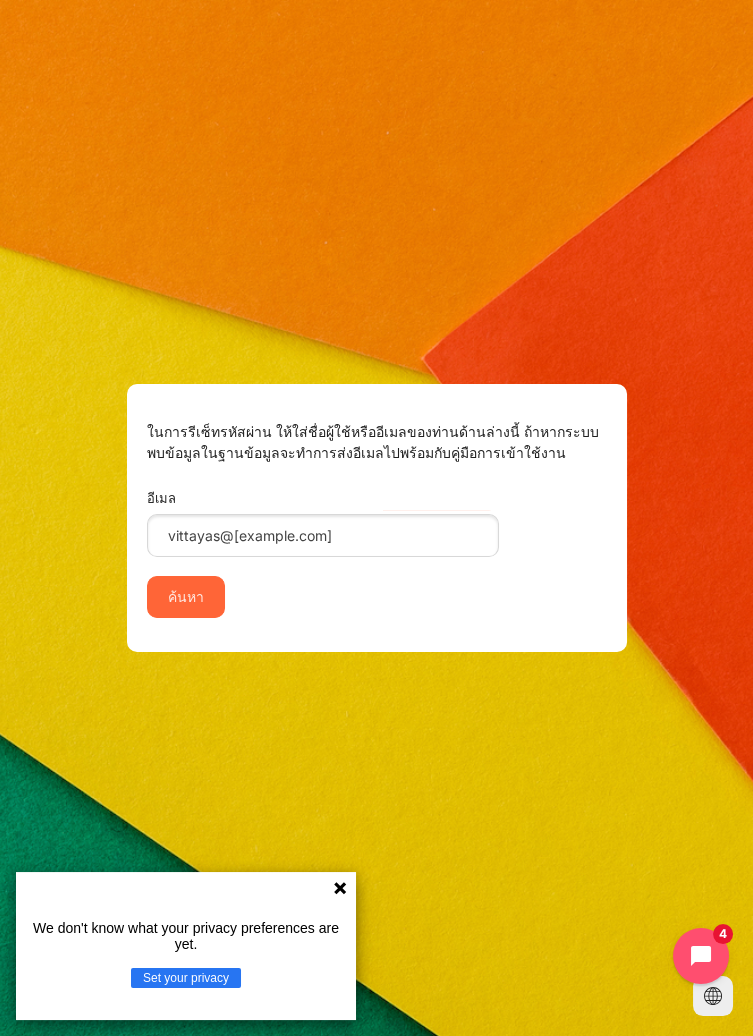 click on "ค้นหา" at bounding box center [186, 597] 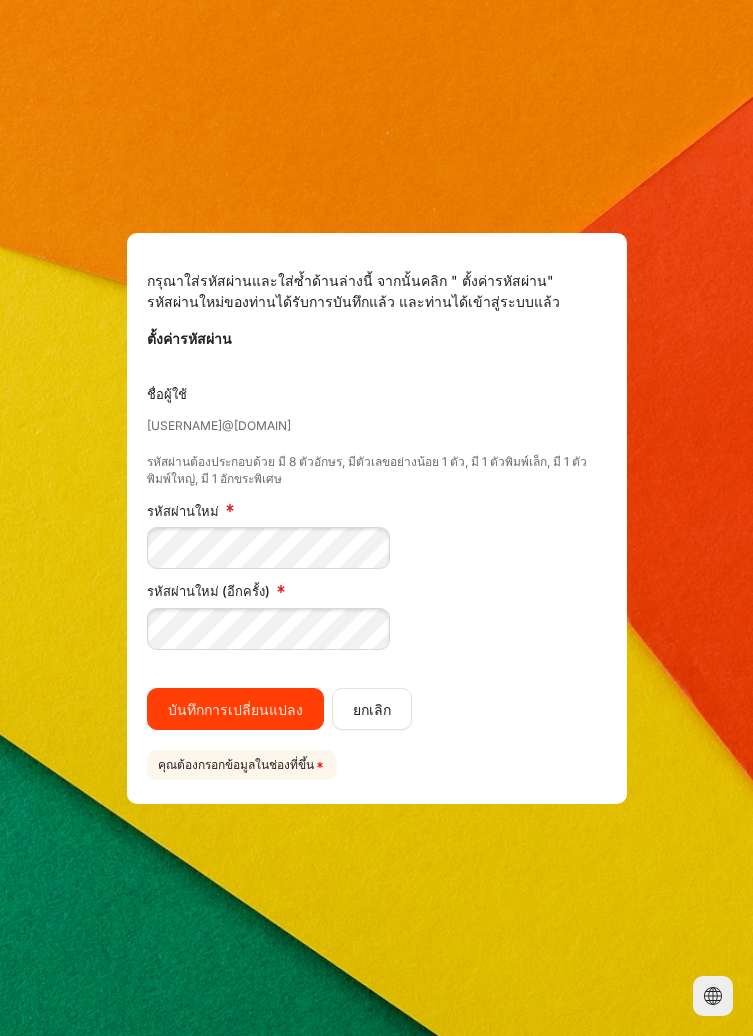scroll, scrollTop: 0, scrollLeft: 0, axis: both 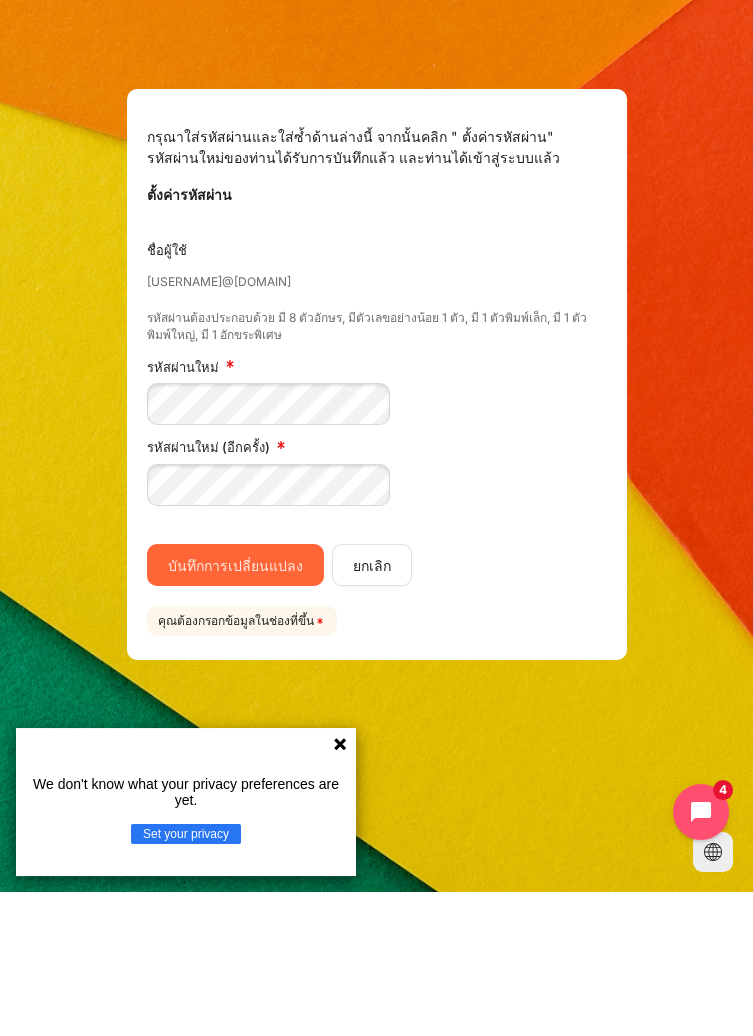 click on "บันทึกการเปลี่ยนแปลง" at bounding box center (235, 709) 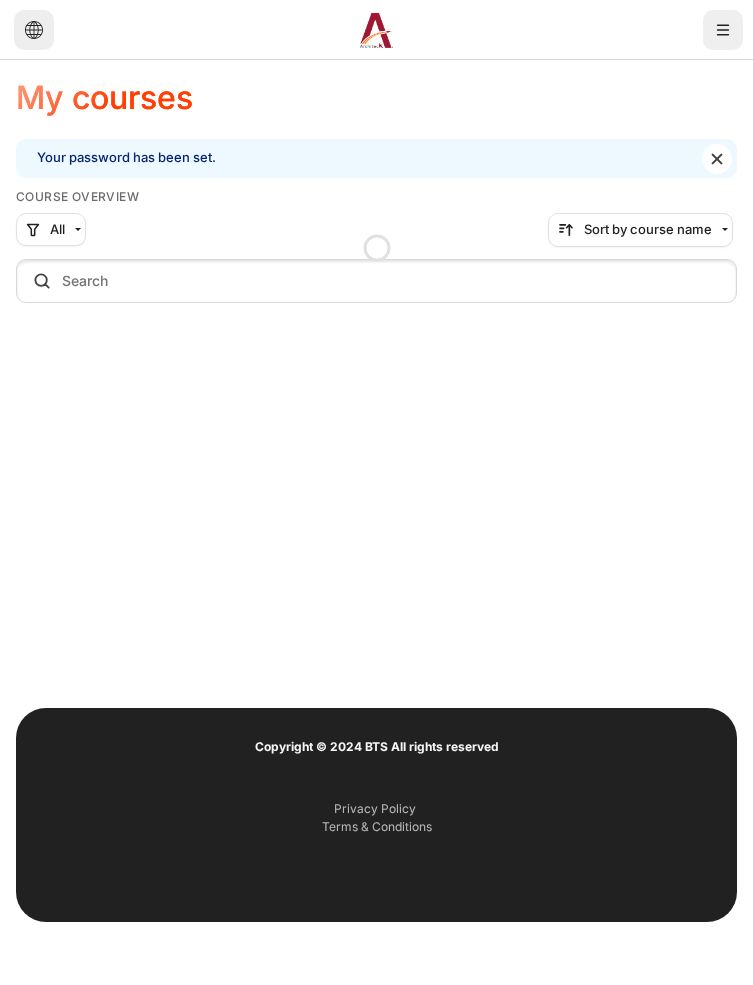scroll, scrollTop: 0, scrollLeft: 0, axis: both 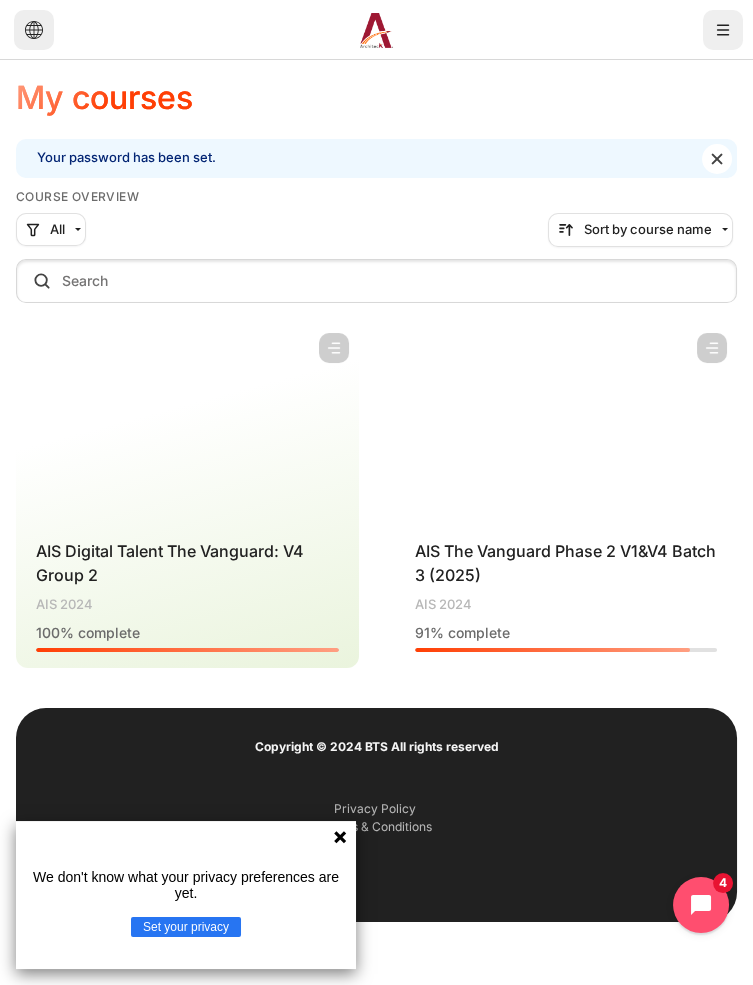 click at bounding box center [187, 423] 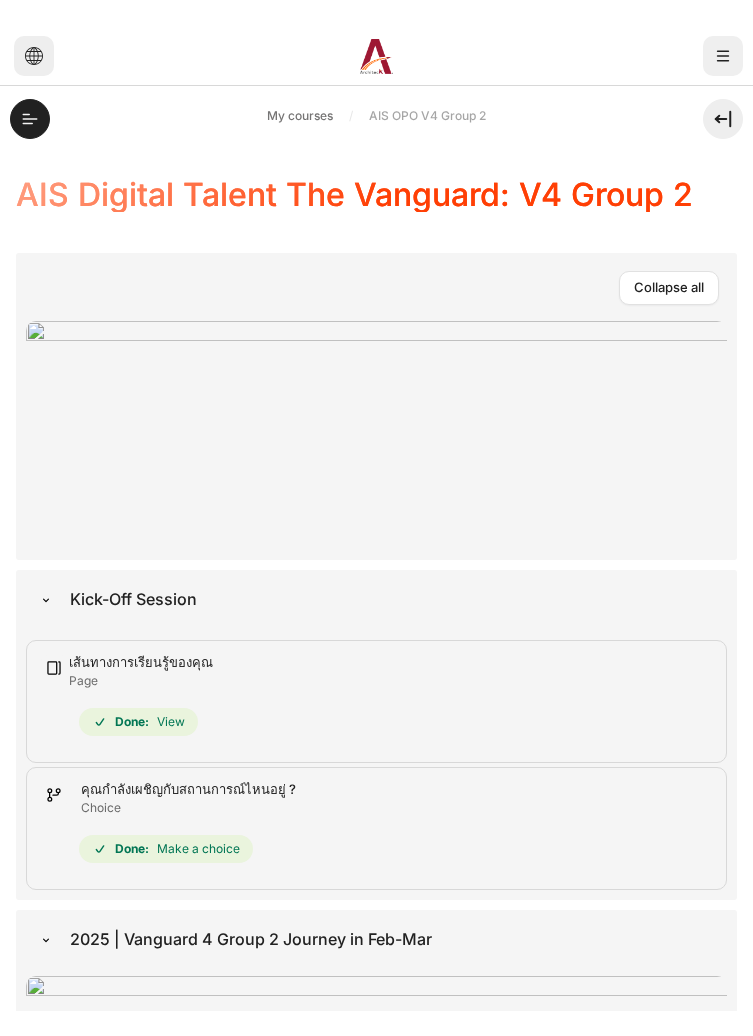scroll, scrollTop: 0, scrollLeft: 0, axis: both 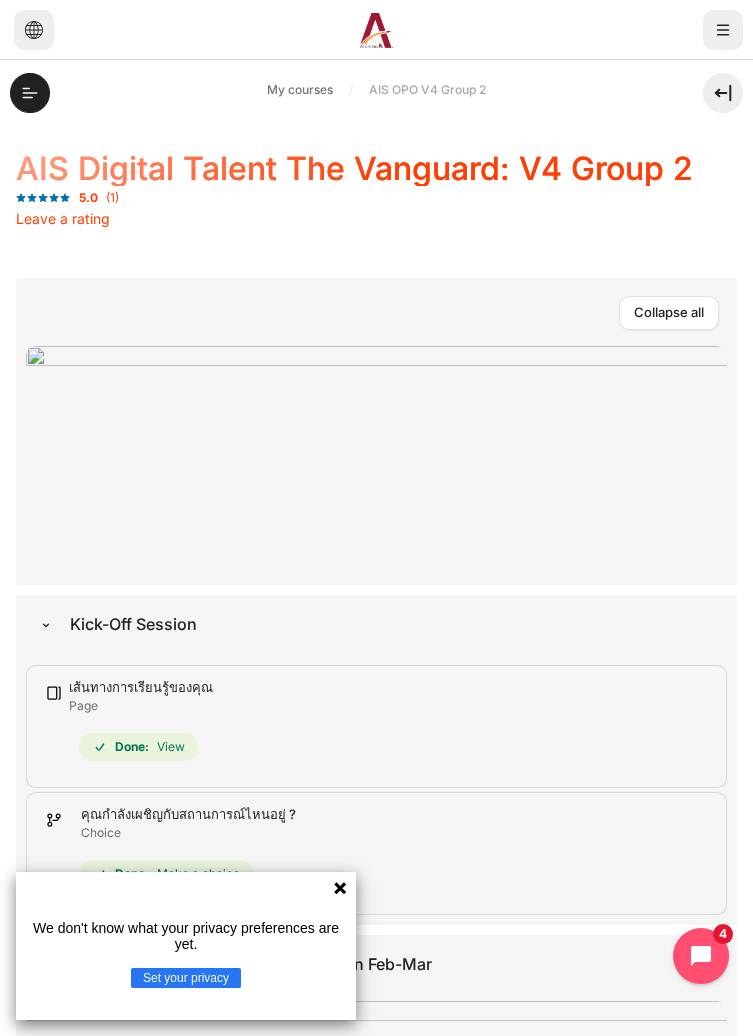 click 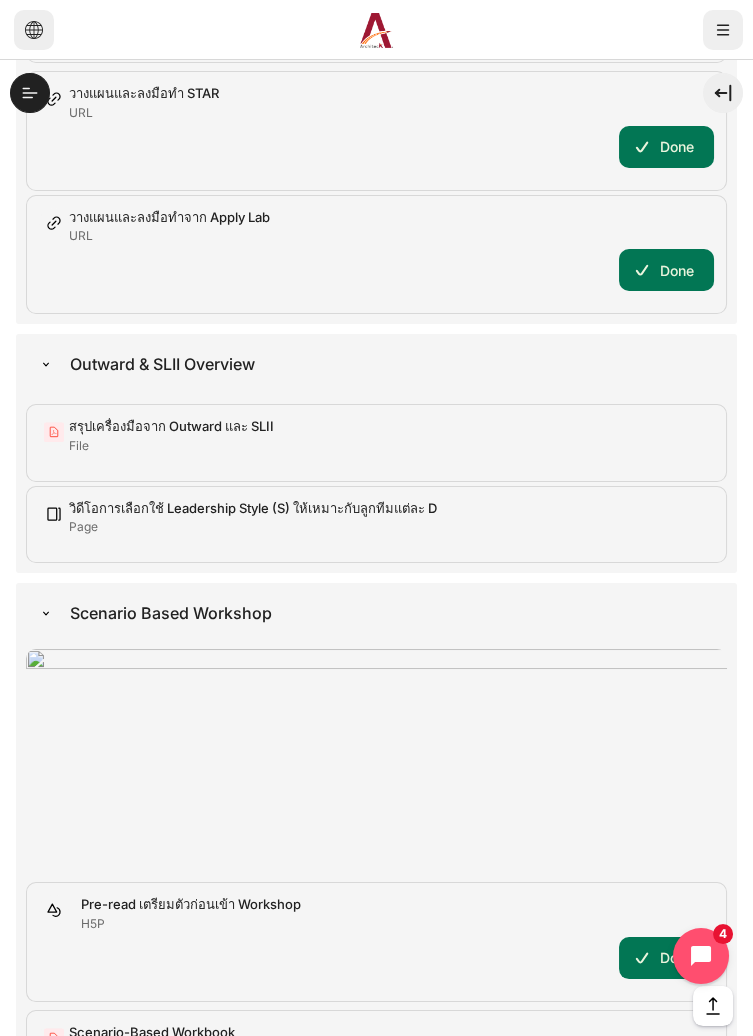 scroll, scrollTop: 1748, scrollLeft: 0, axis: vertical 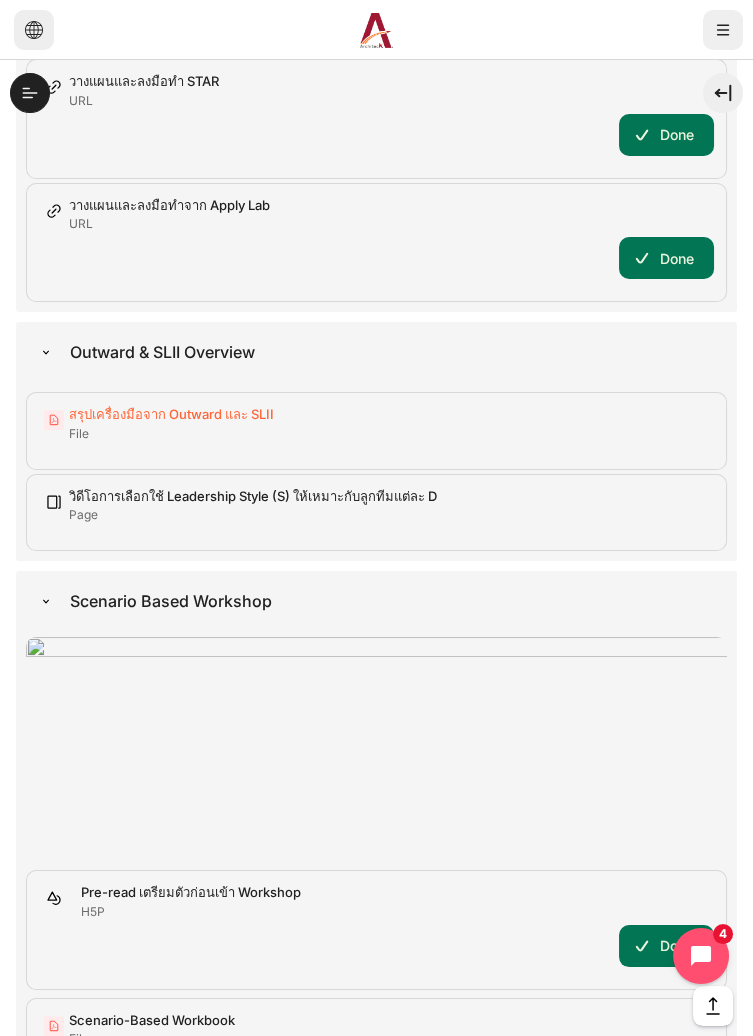 click on "สรุปเครื่องมือจาก Outward และ SLII   File" at bounding box center [171, 415] 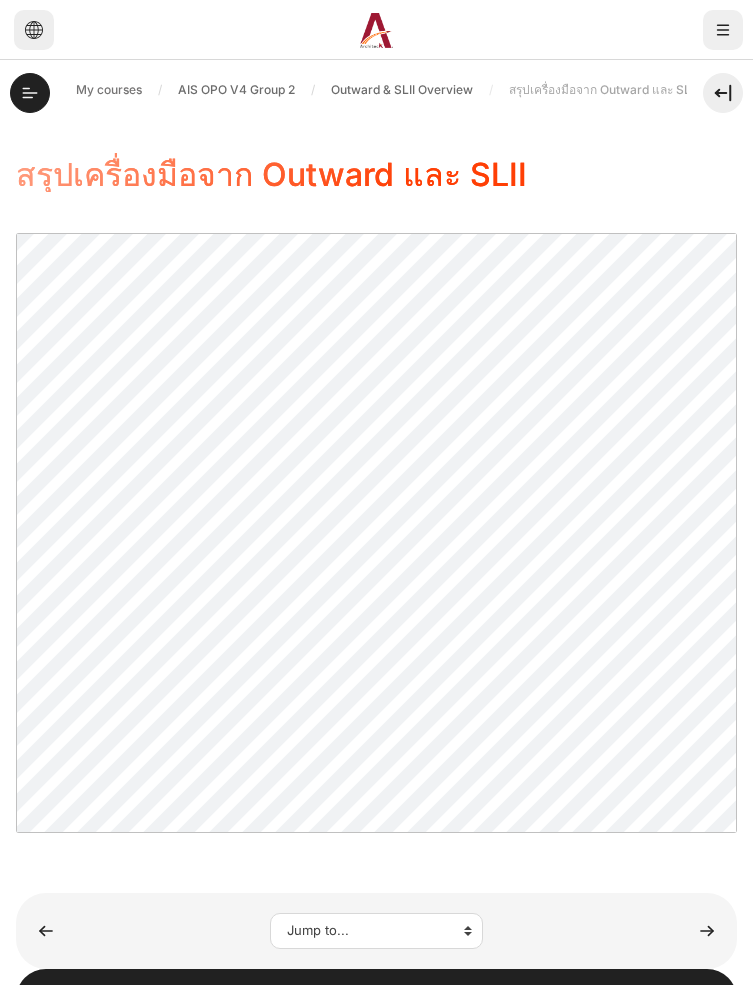scroll, scrollTop: 0, scrollLeft: 0, axis: both 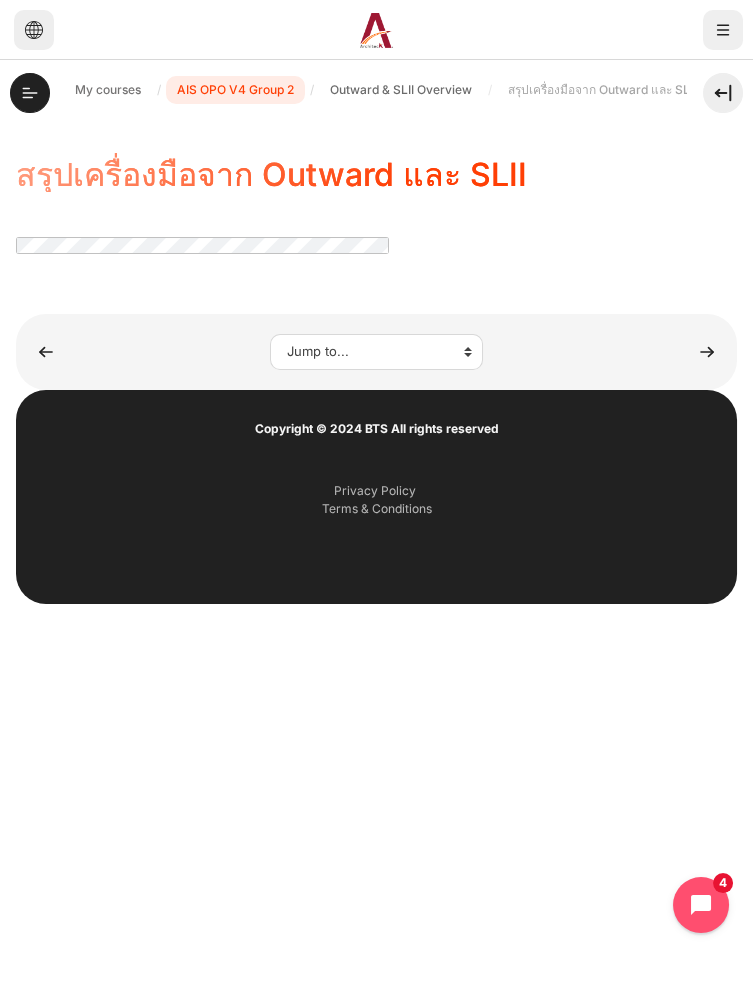 click on "AIS OPO V4 Group 2" at bounding box center [235, 90] 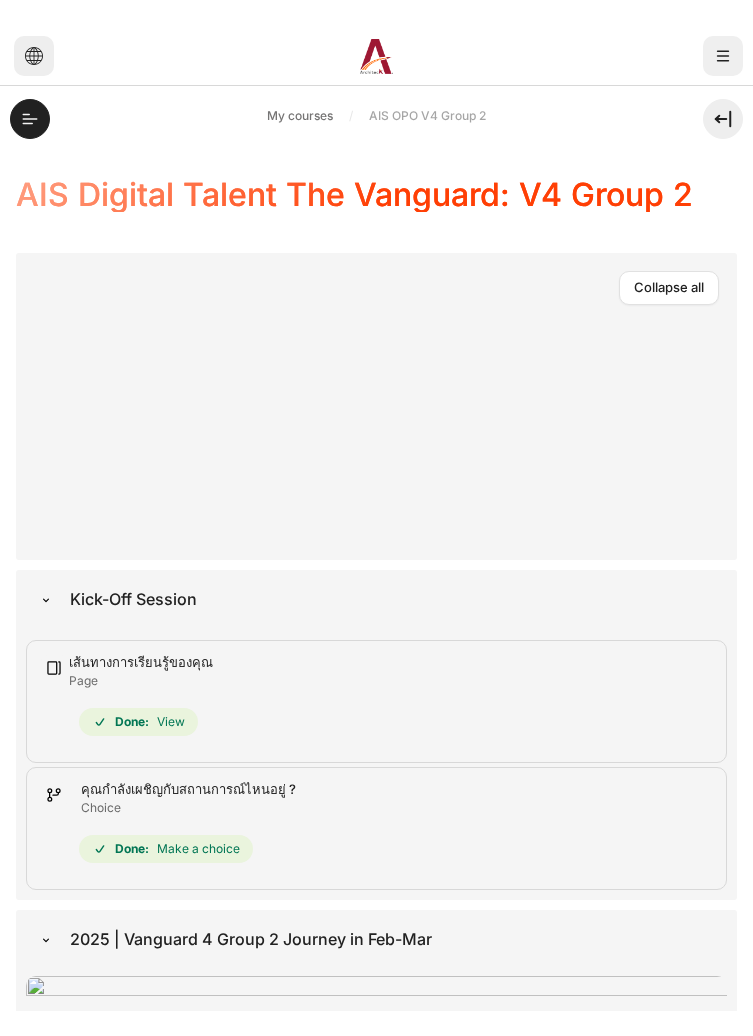 scroll, scrollTop: 0, scrollLeft: 0, axis: both 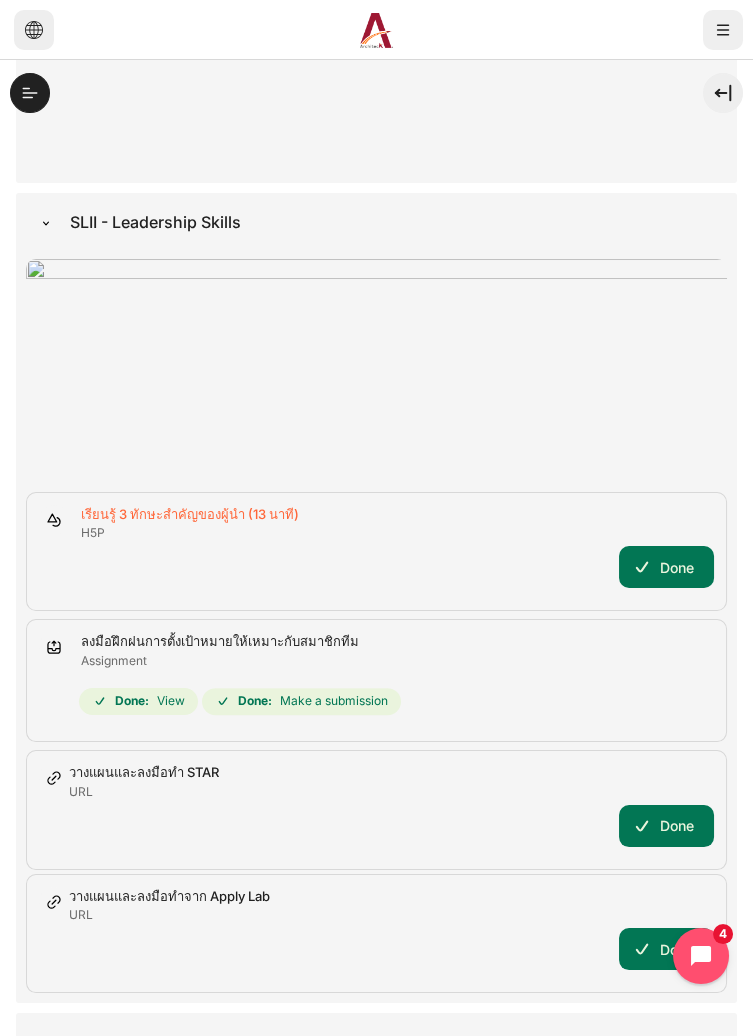 click on "เรียนรู้ 3 ทักษะสำคัญของผู้นำ (13 นาที)   Interactive Content" at bounding box center [190, 515] 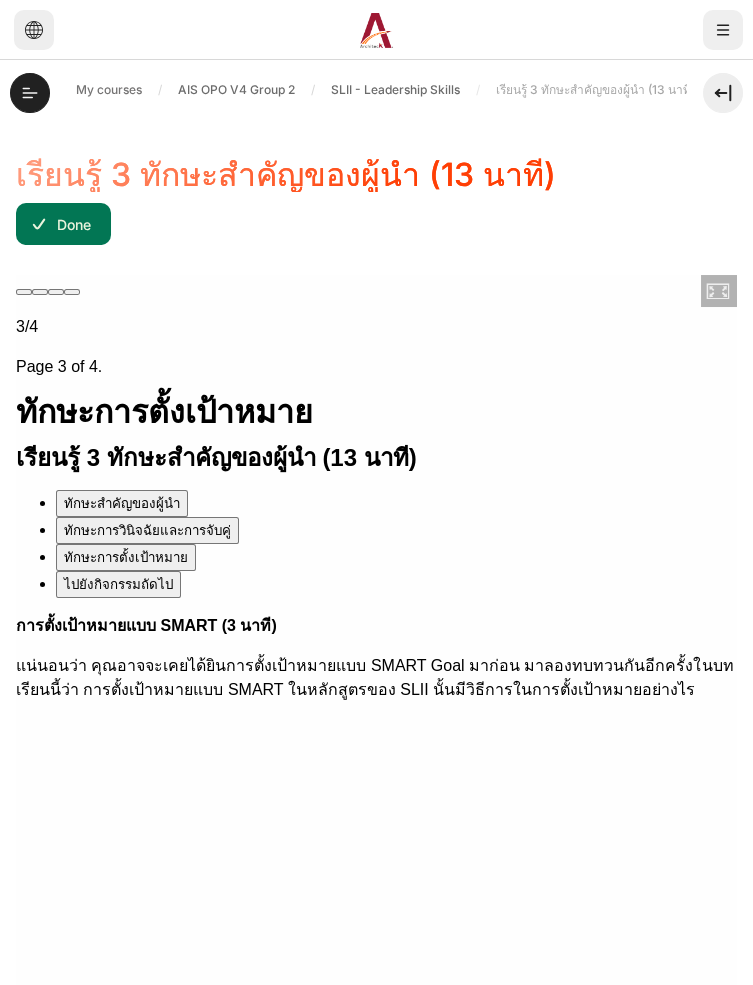 scroll, scrollTop: 0, scrollLeft: 0, axis: both 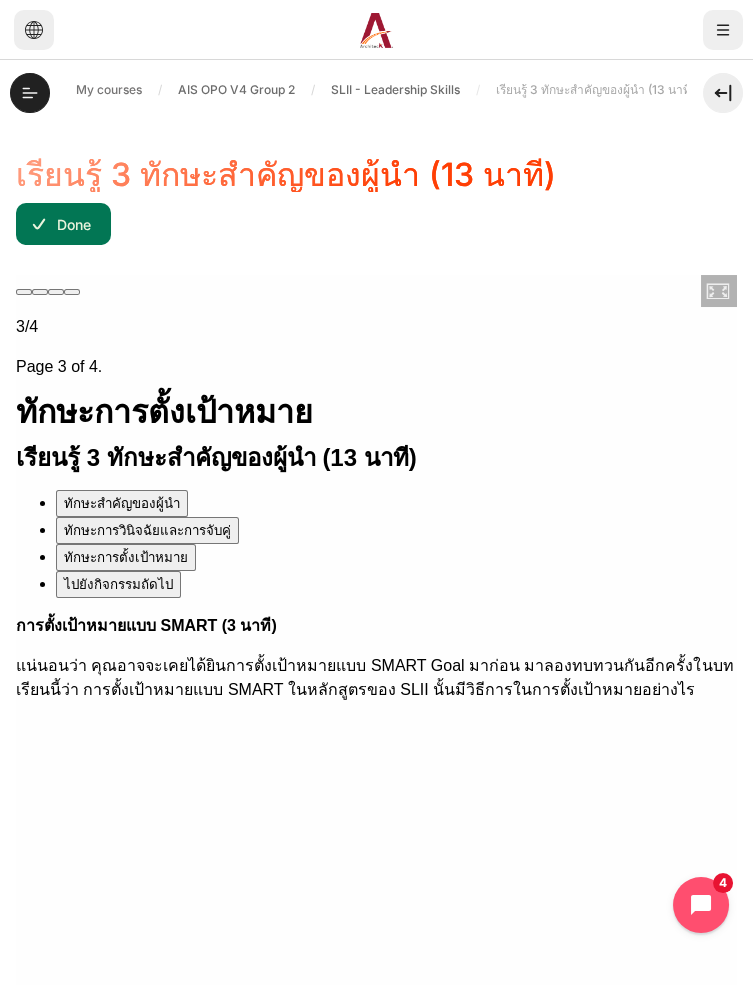 click on "ทักษะสำคัญของผู้นำ" at bounding box center (122, 503) 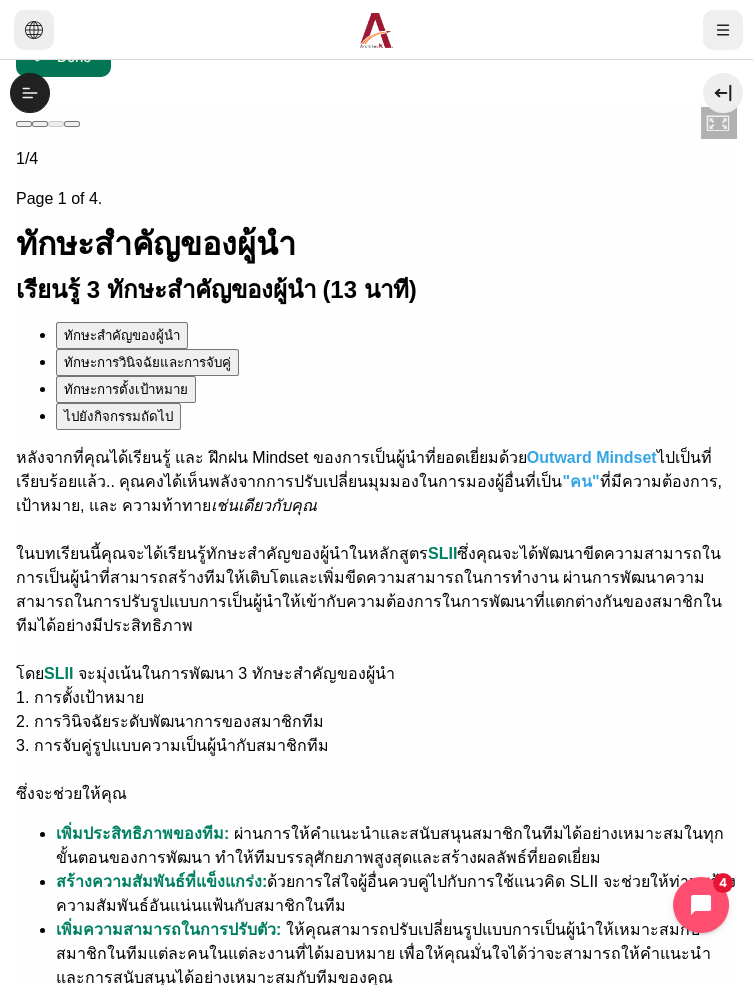 scroll, scrollTop: 158, scrollLeft: 0, axis: vertical 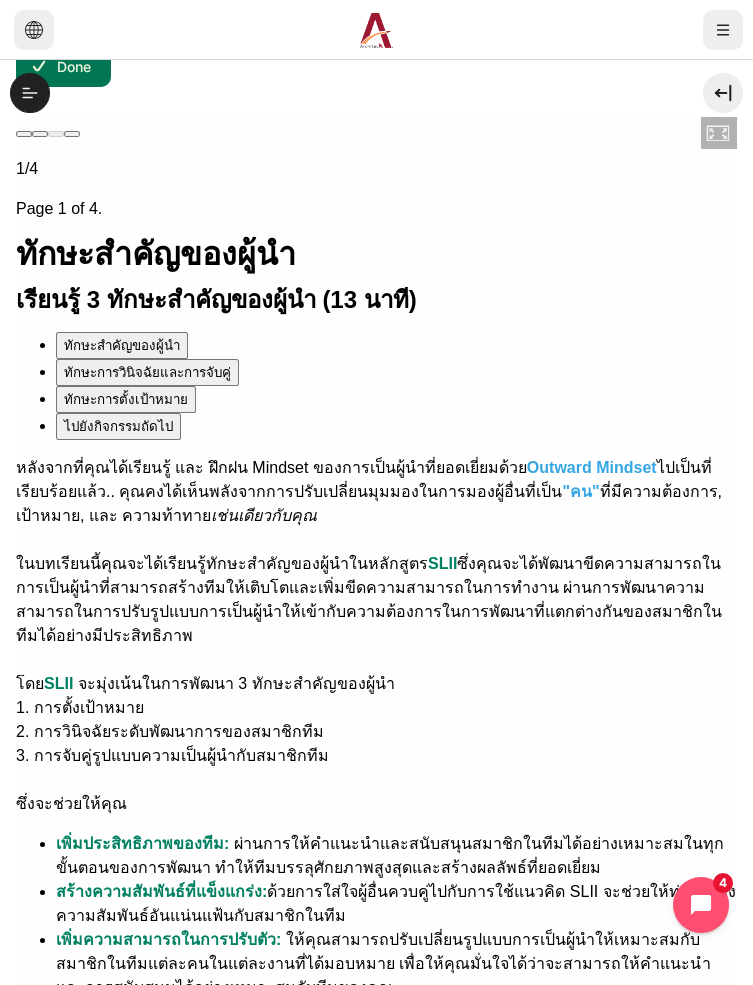 click on "ทักษะสำคัญของผู้นำ" at bounding box center (122, 345) 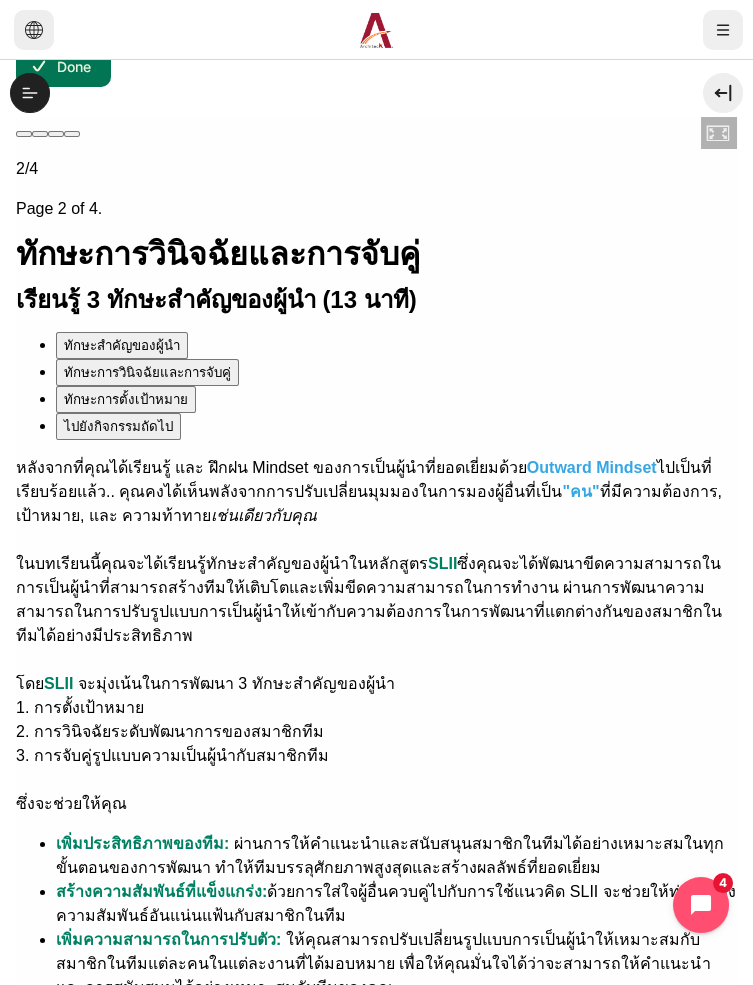 scroll, scrollTop: 214, scrollLeft: 0, axis: vertical 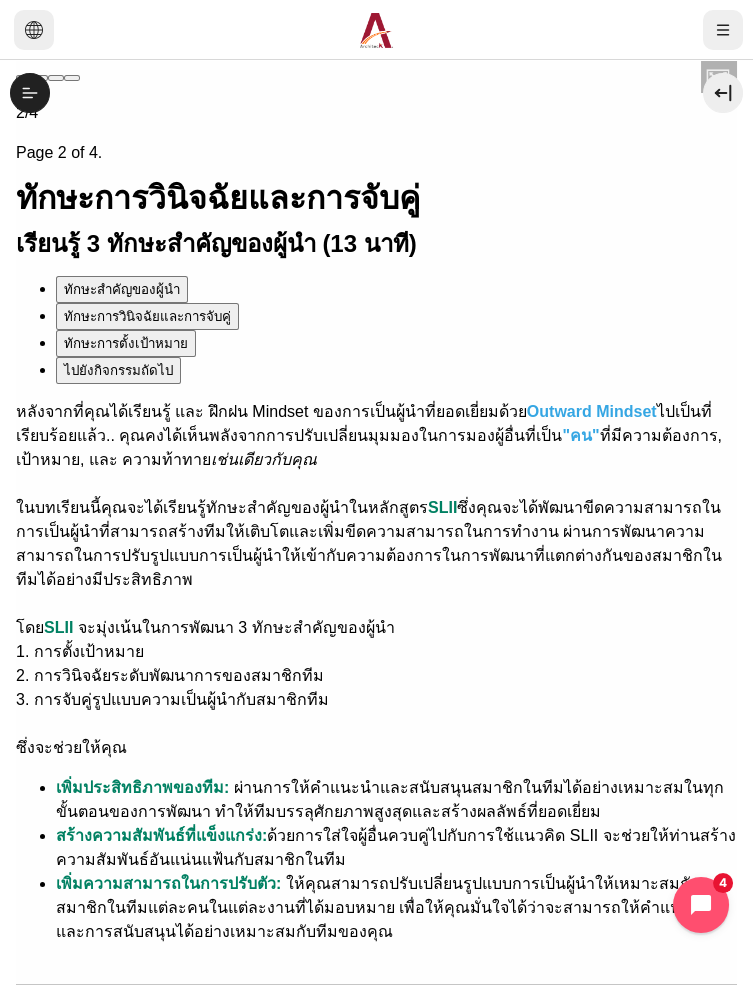 click on "ทักษะสำคัญของผู้นำ" at bounding box center [122, 289] 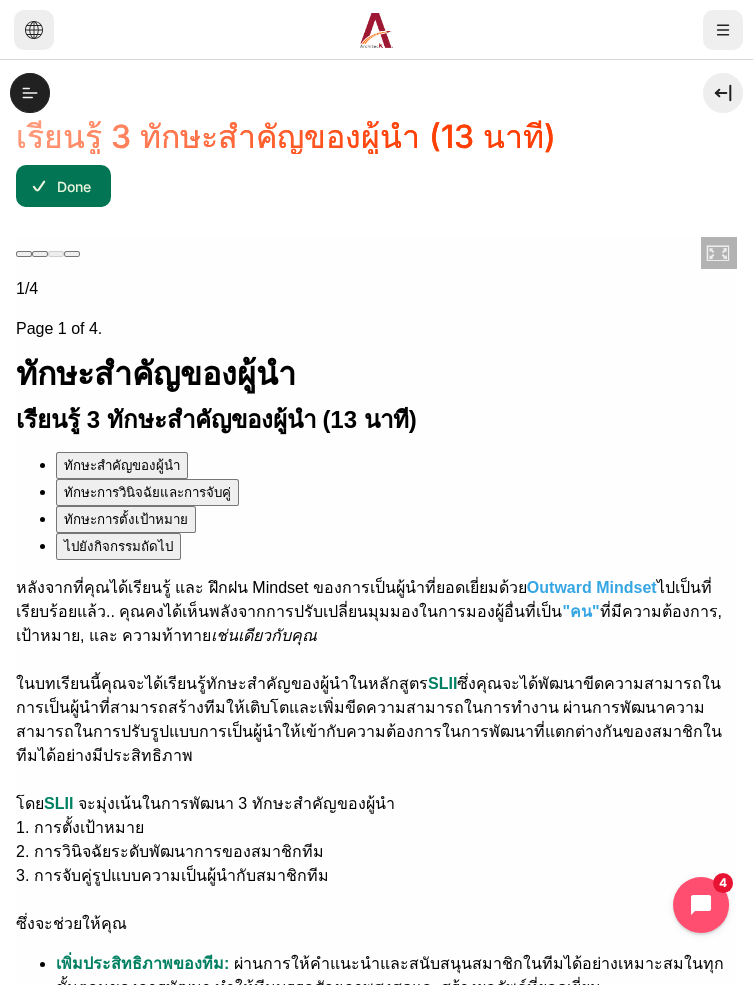 scroll, scrollTop: 33, scrollLeft: 0, axis: vertical 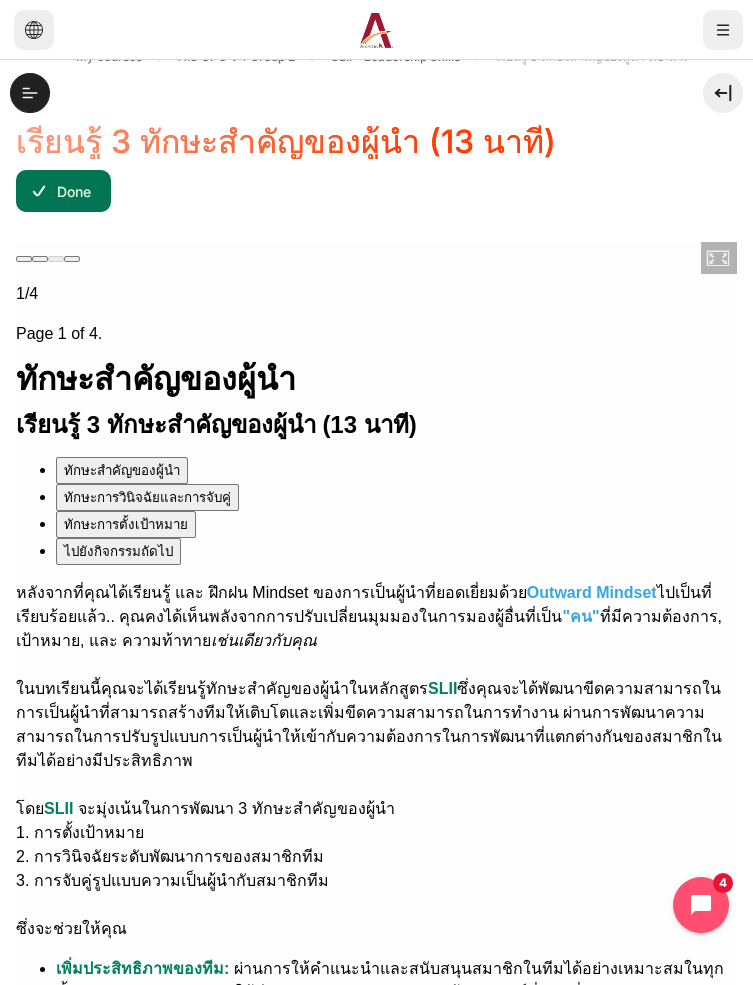 click on "ทักษะสำคัญของผู้นำ" at bounding box center [122, 470] 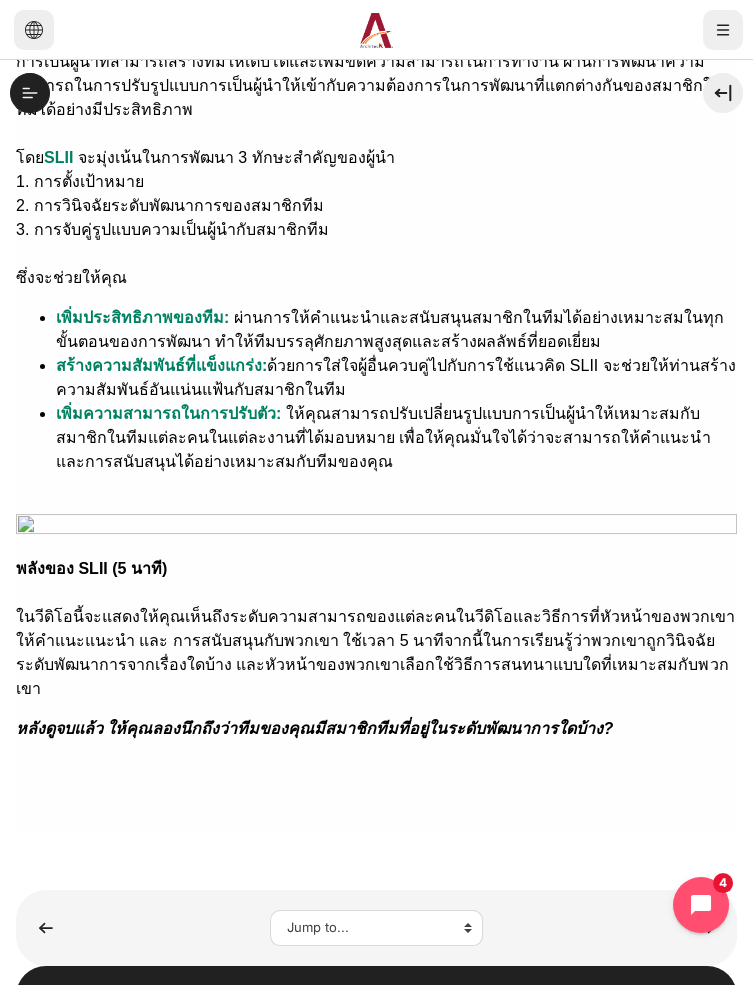 scroll, scrollTop: 793, scrollLeft: 0, axis: vertical 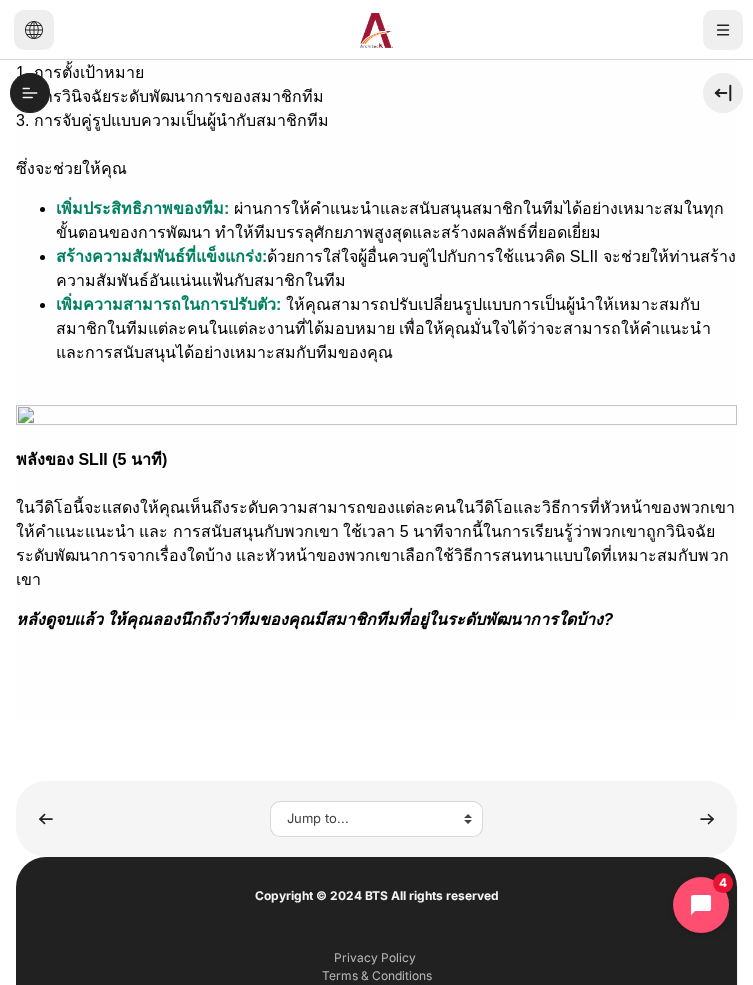 click at bounding box center (40, 908) 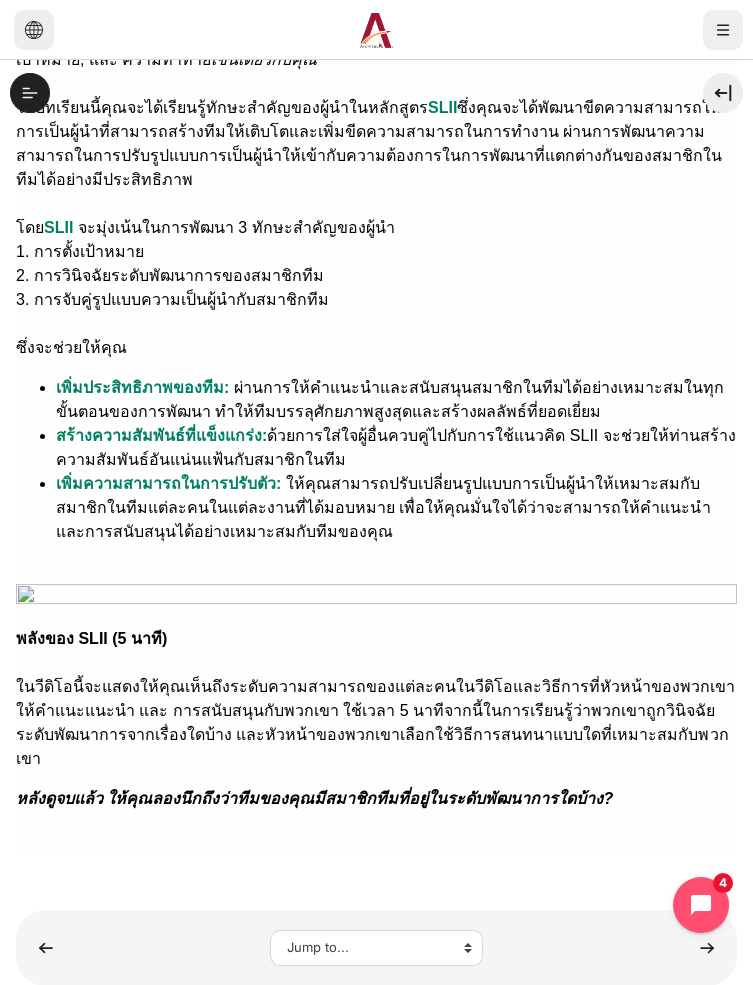 scroll, scrollTop: 619, scrollLeft: 0, axis: vertical 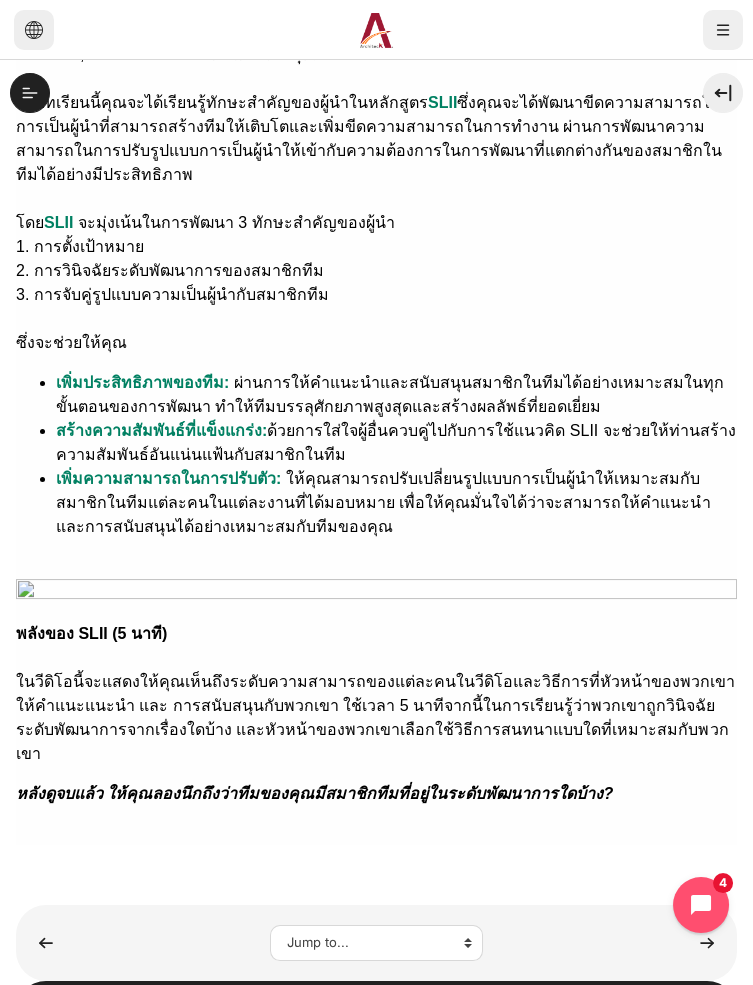 click at bounding box center [40, 1032] 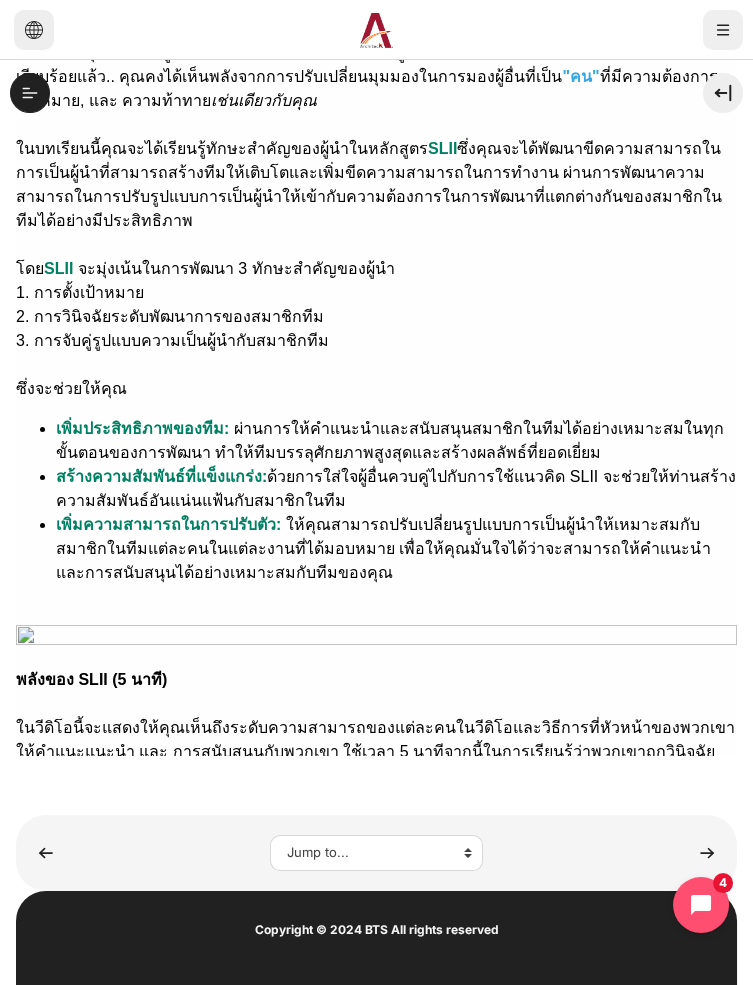 click at bounding box center (40, 942) 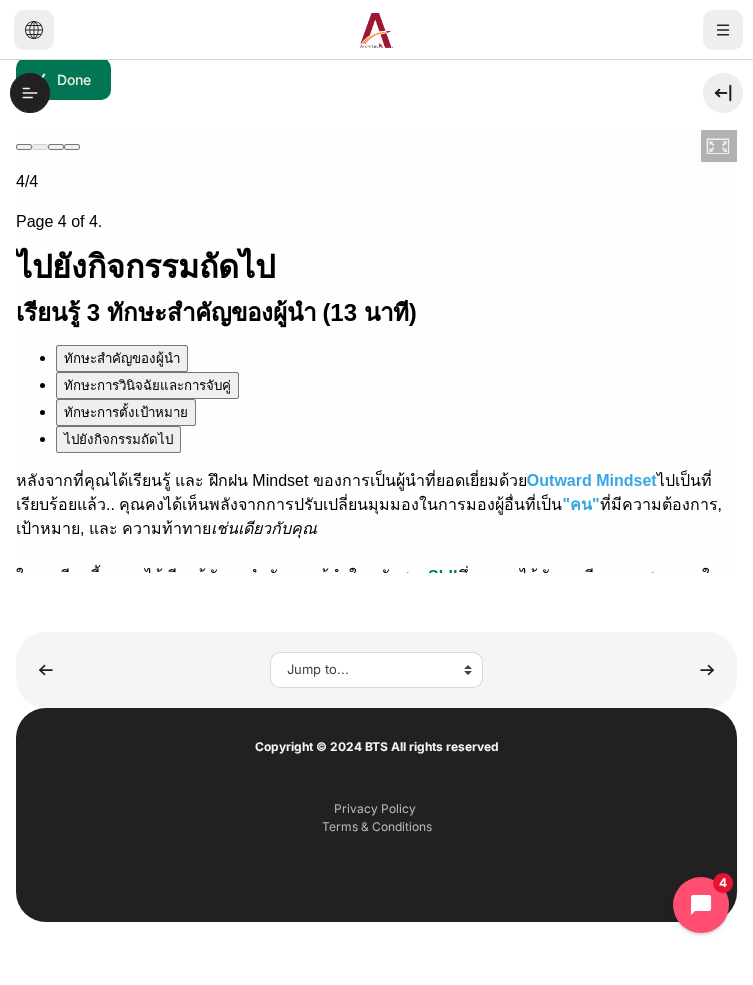scroll, scrollTop: 0, scrollLeft: 0, axis: both 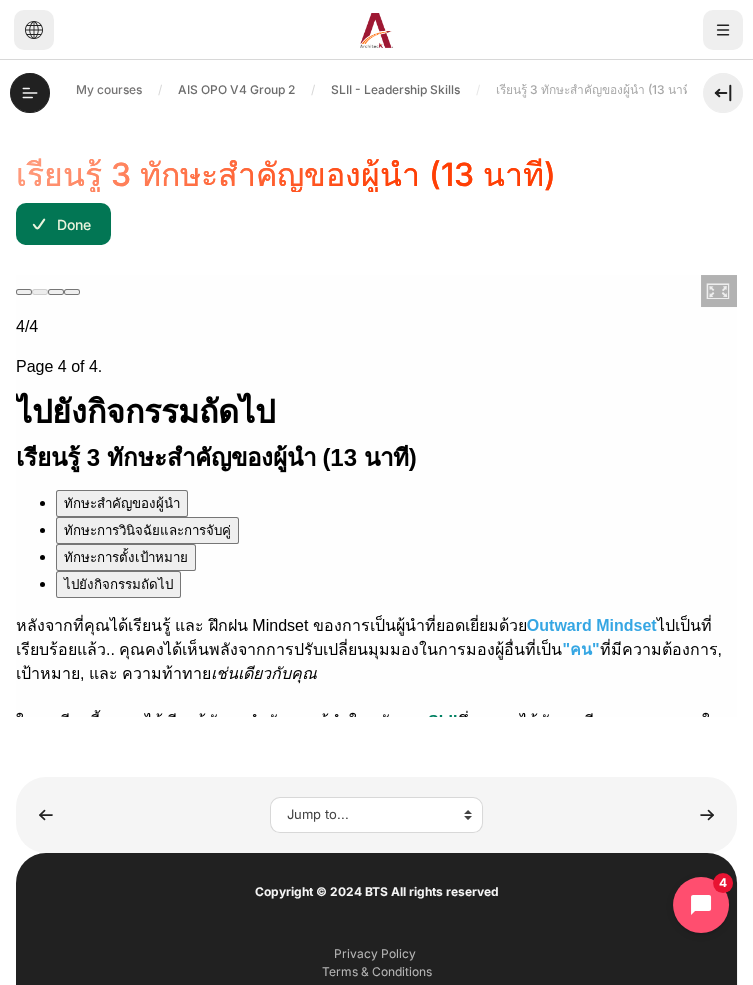 click on "ทักษะการตั้งเป้าหมาย" at bounding box center (126, 557) 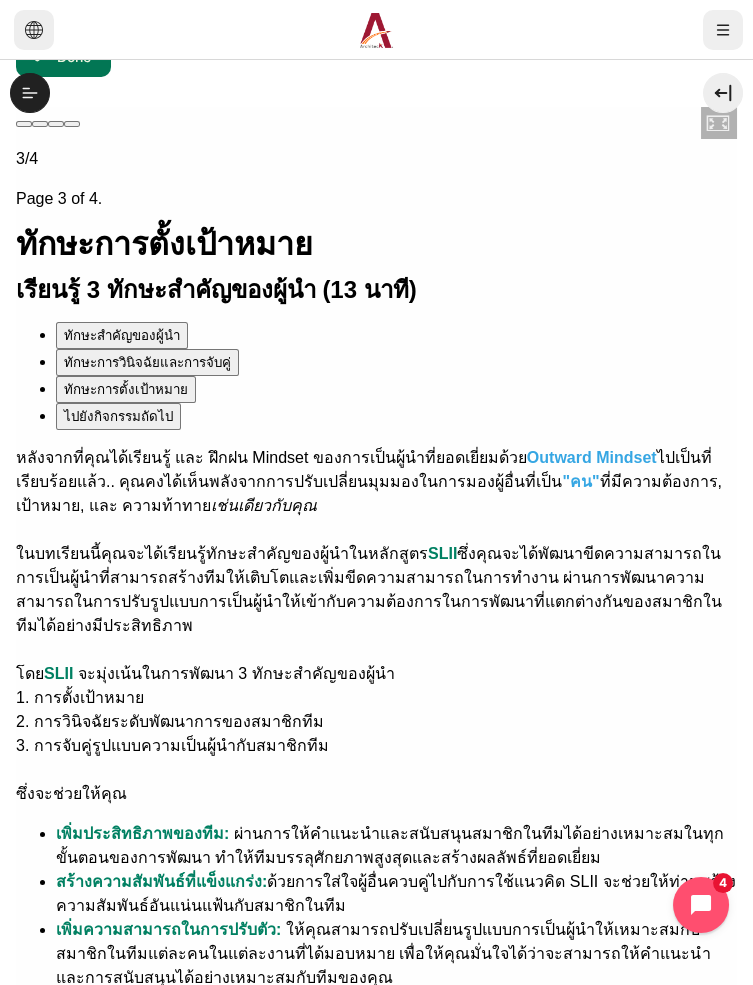 scroll, scrollTop: 0, scrollLeft: 0, axis: both 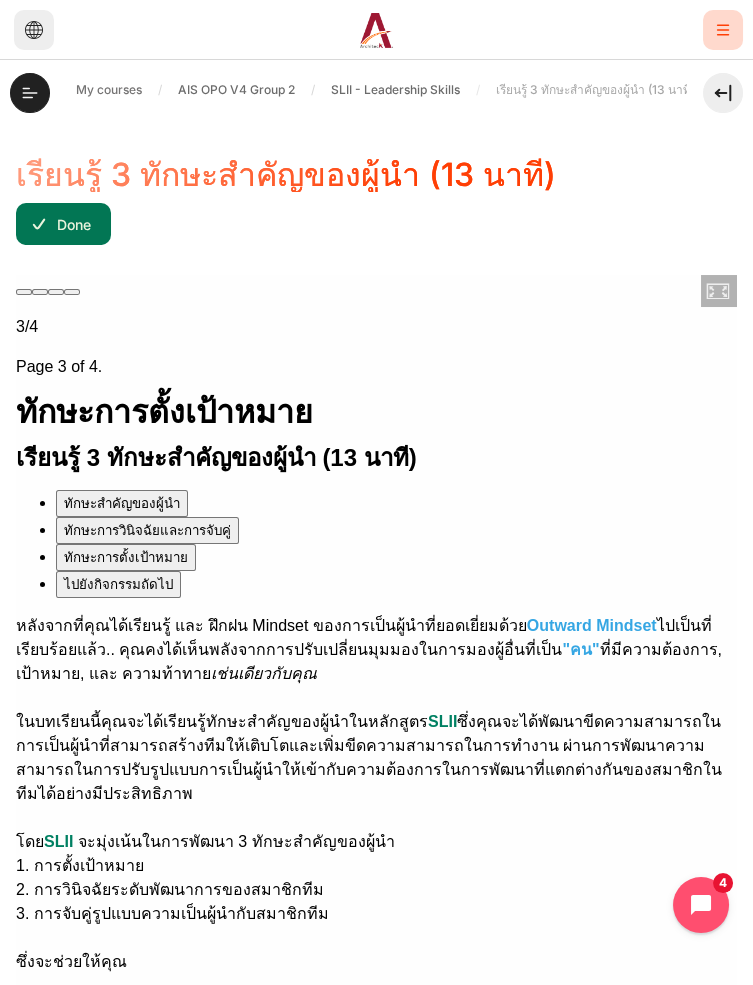 click at bounding box center (723, 30) 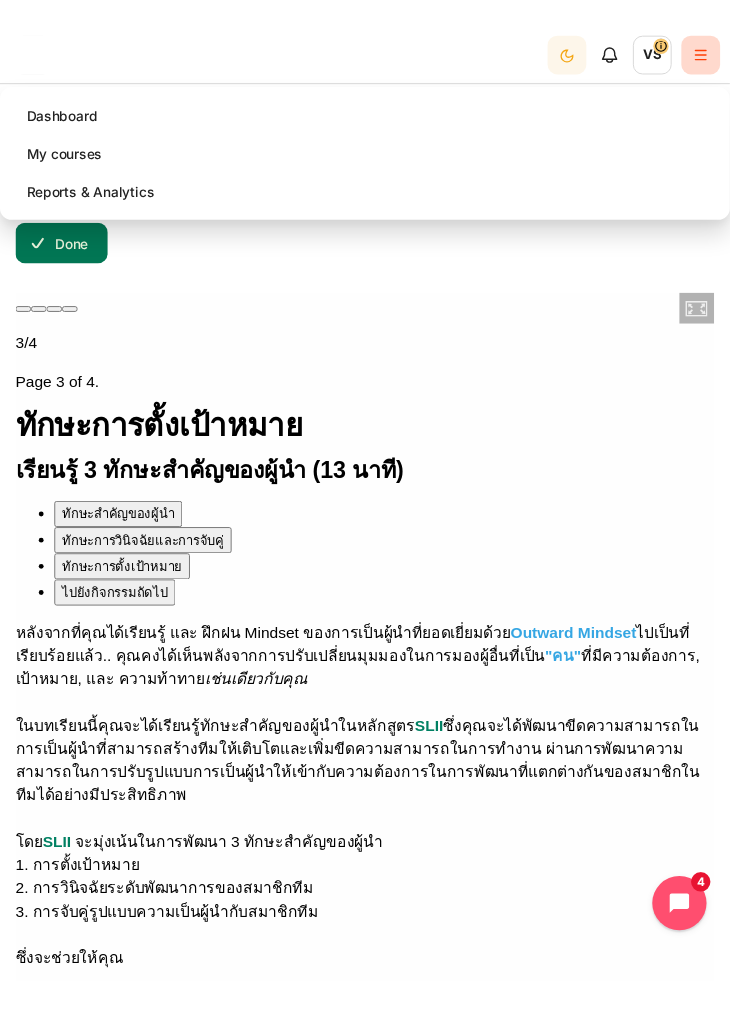 scroll, scrollTop: 62, scrollLeft: 0, axis: vertical 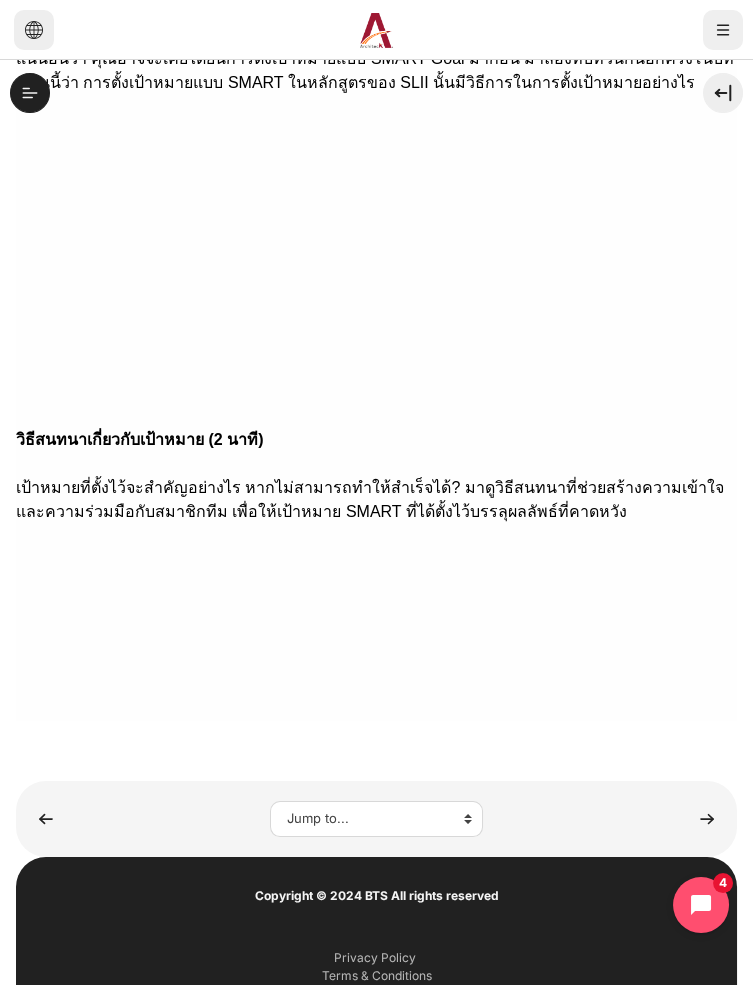 click at bounding box center (40, 908) 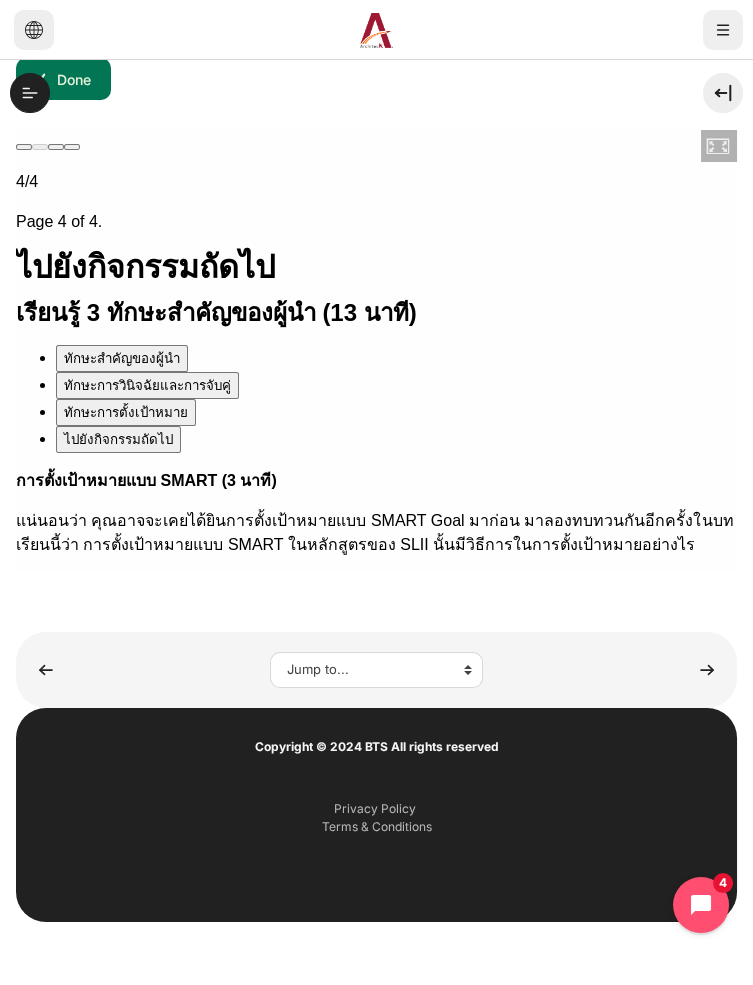 scroll, scrollTop: 0, scrollLeft: 0, axis: both 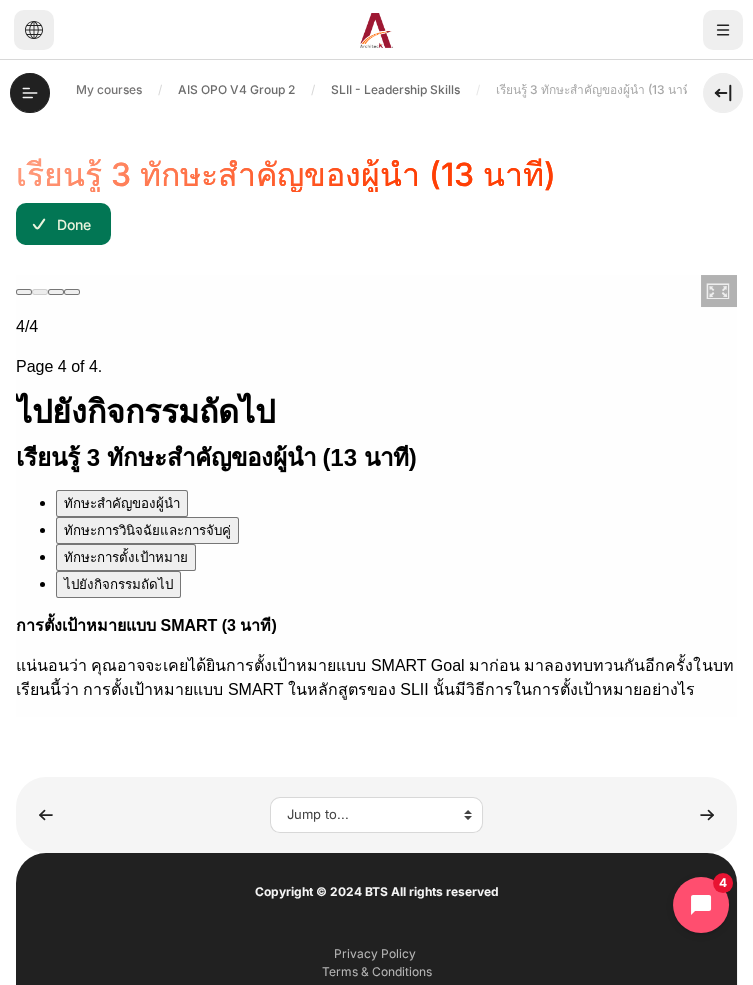 click at bounding box center (24, 767) 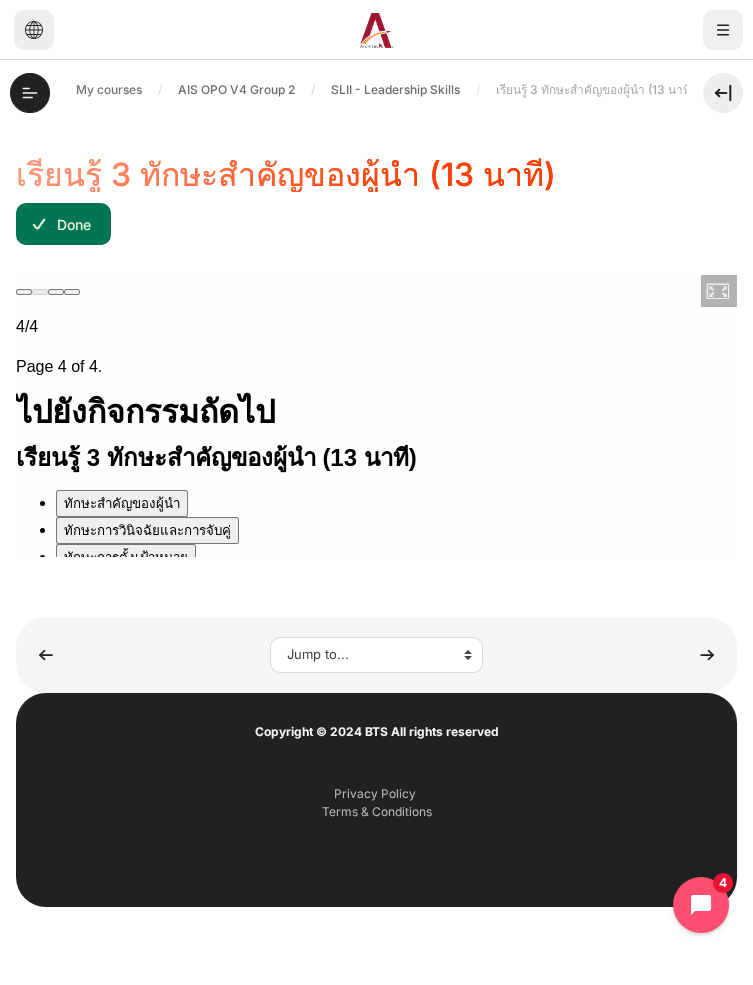 scroll, scrollTop: 62, scrollLeft: 0, axis: vertical 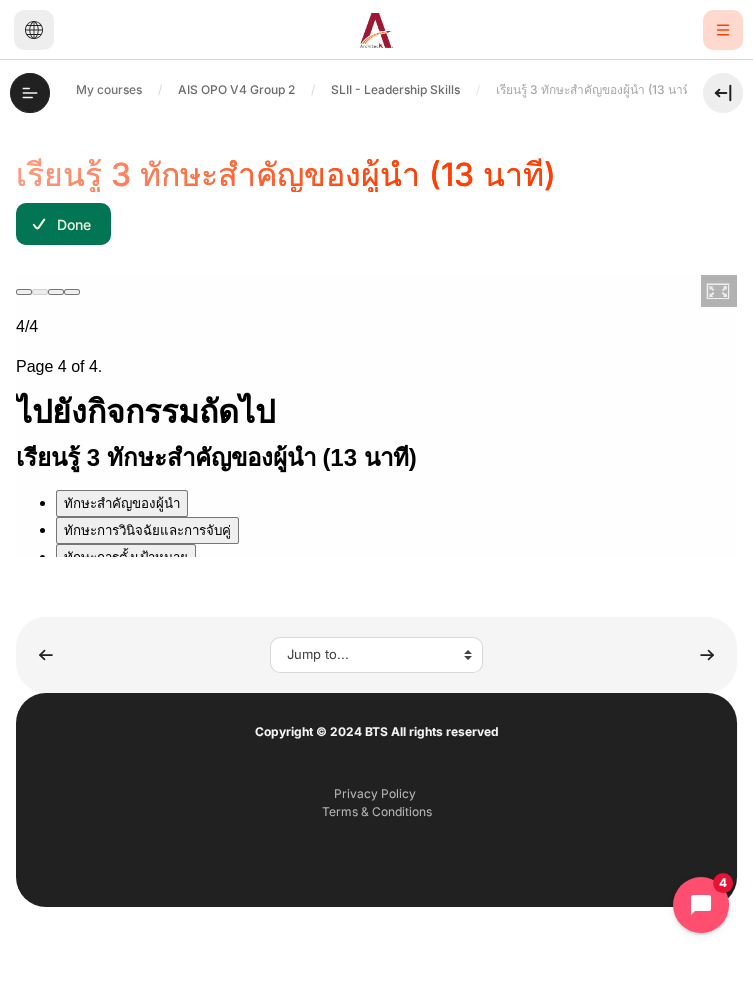 click at bounding box center (723, 30) 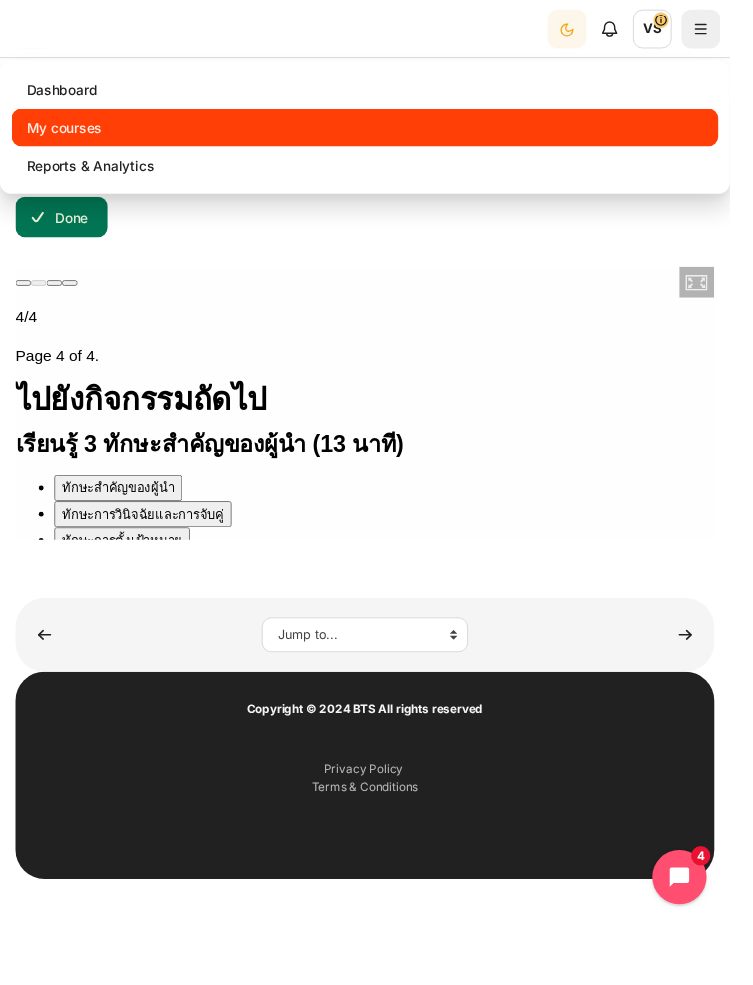 click on "My courses" at bounding box center (376, 131) 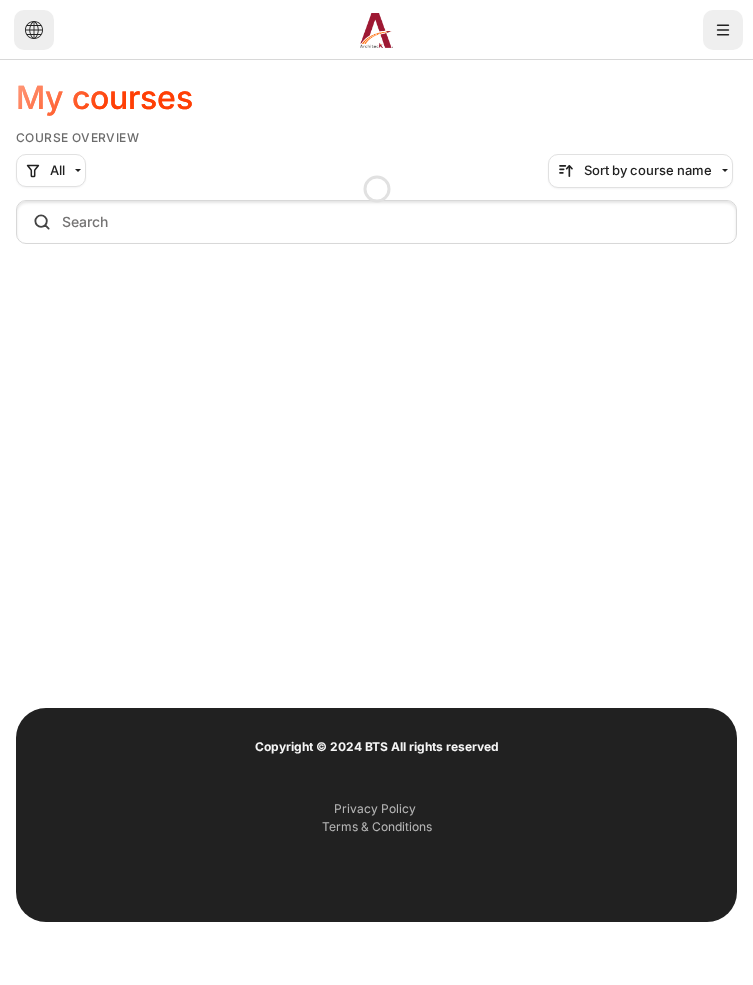 scroll, scrollTop: 0, scrollLeft: 0, axis: both 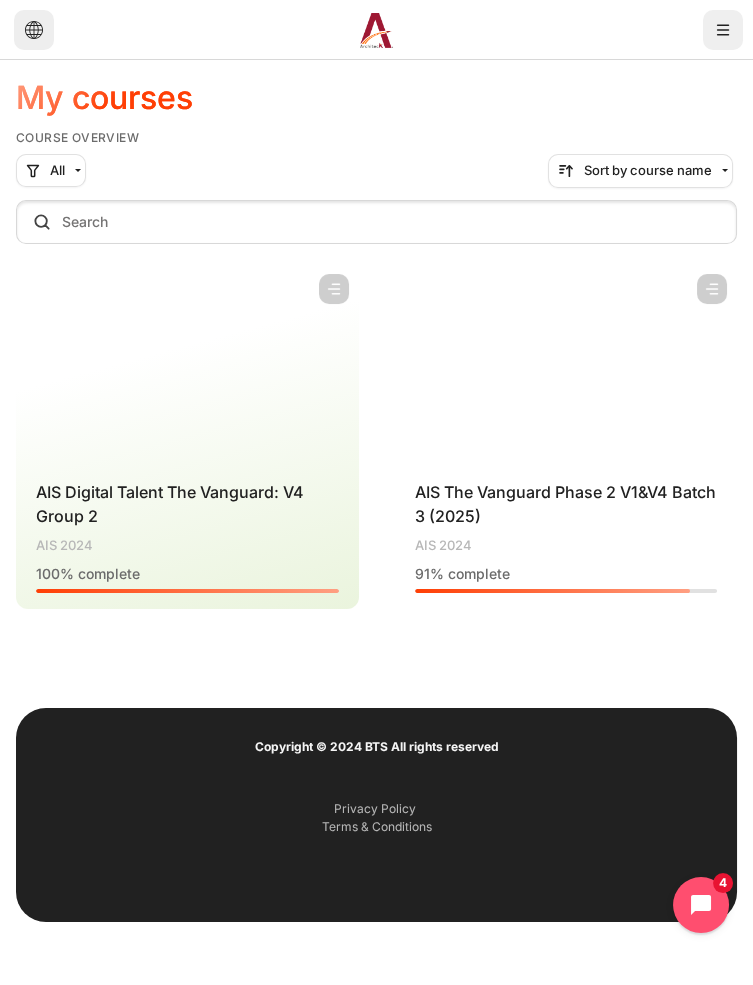 click on "Course name
AIS The Vanguard Phase 2 V1&V4 Batch 3 (2025)" at bounding box center [566, 504] 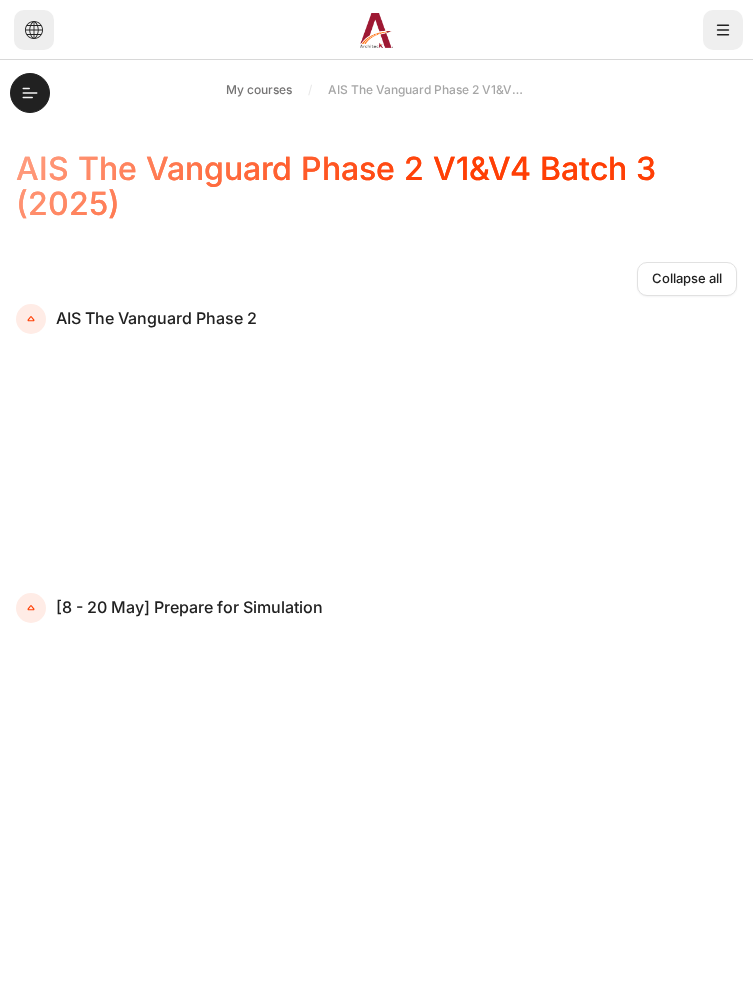 scroll, scrollTop: 0, scrollLeft: 0, axis: both 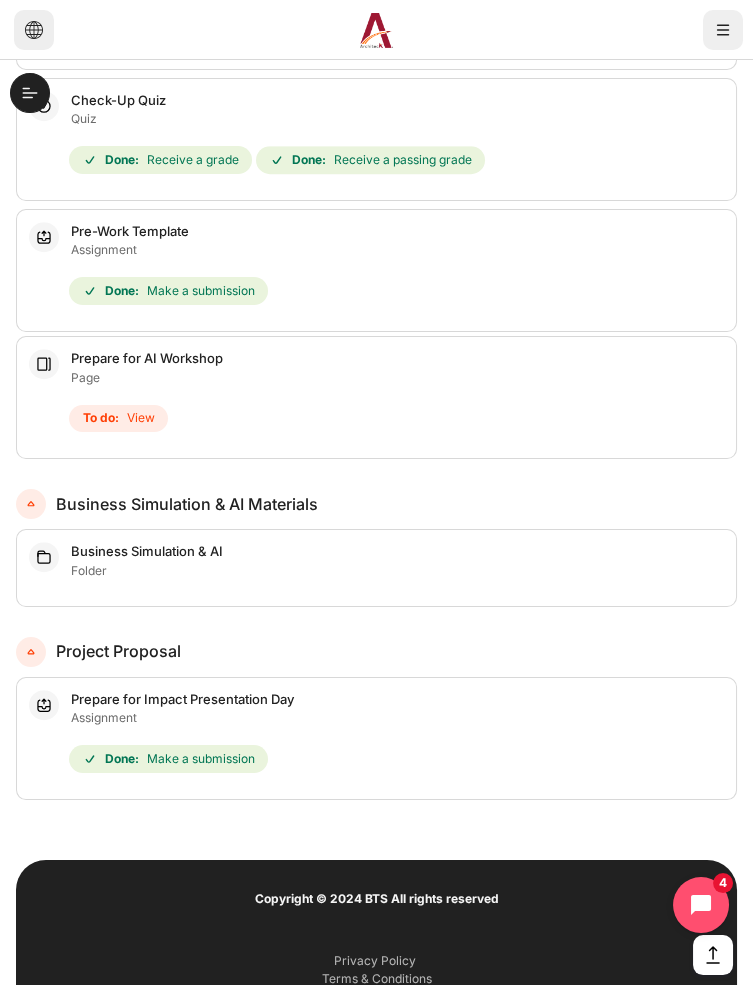 click on "To do:   View" at bounding box center [118, 419] 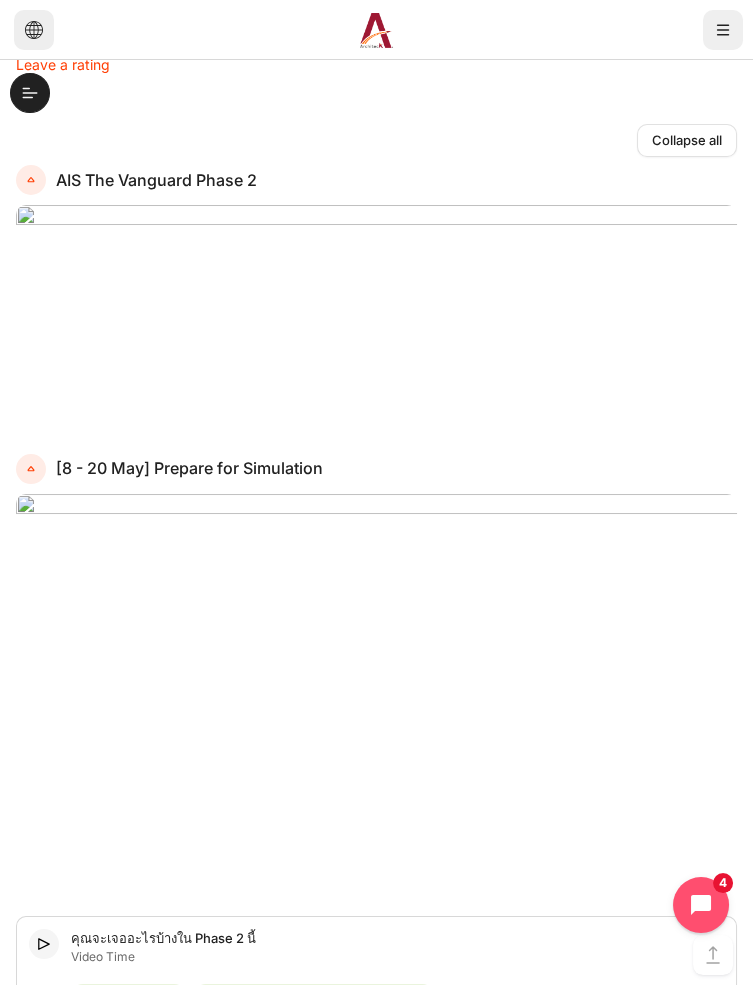 scroll, scrollTop: 0, scrollLeft: 0, axis: both 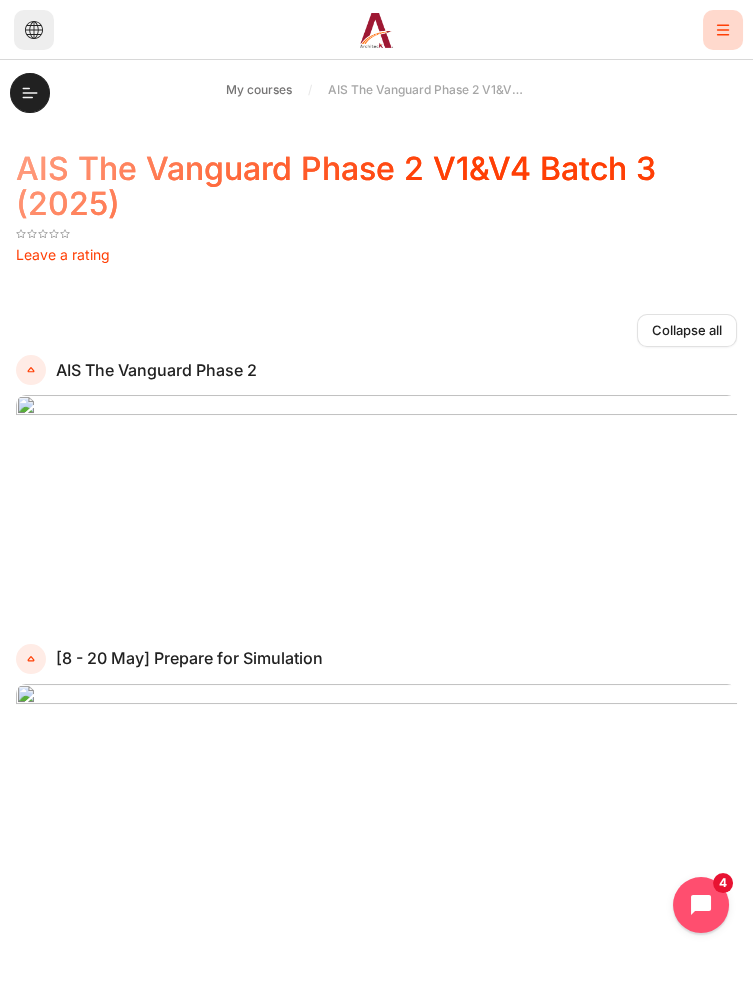 click 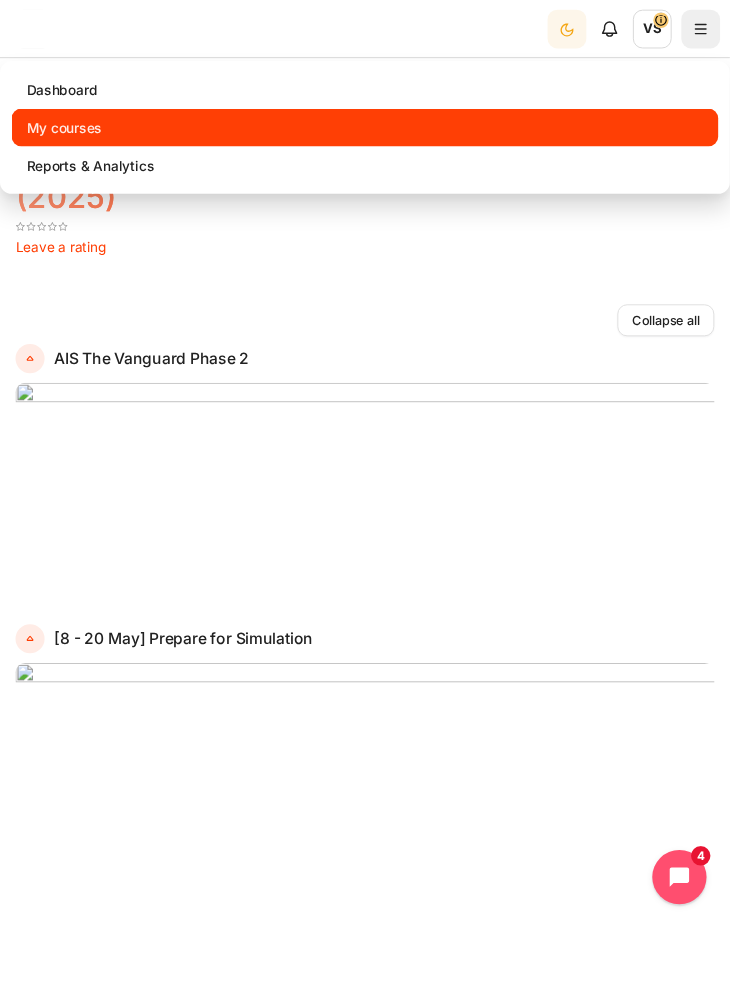 click on "My courses" at bounding box center (376, 131) 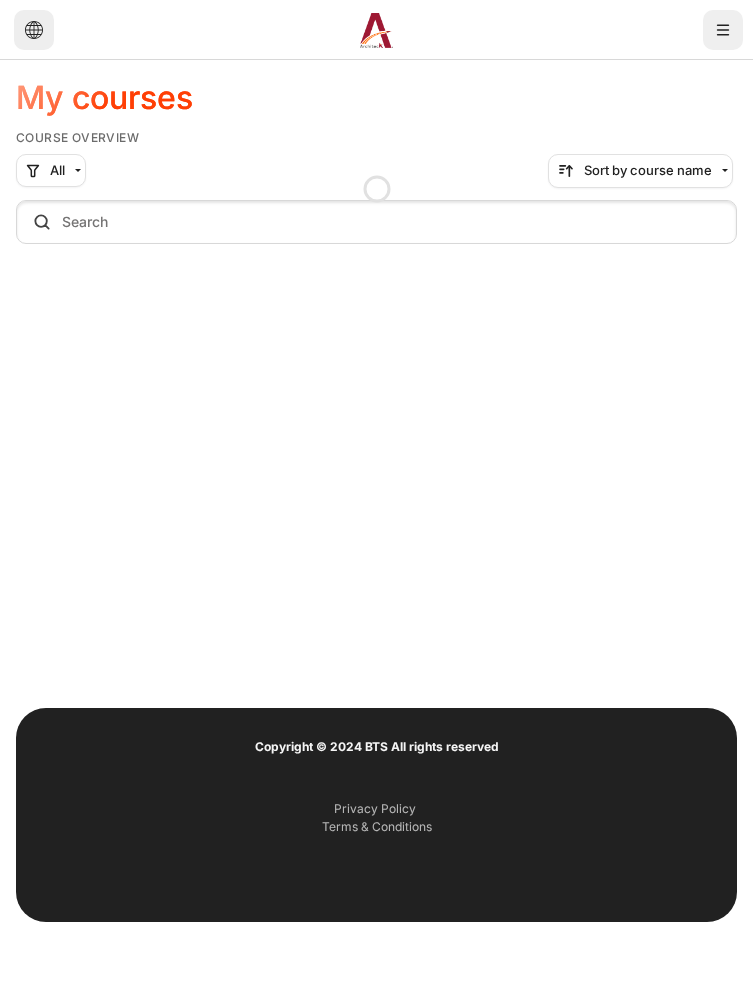 scroll, scrollTop: 0, scrollLeft: 0, axis: both 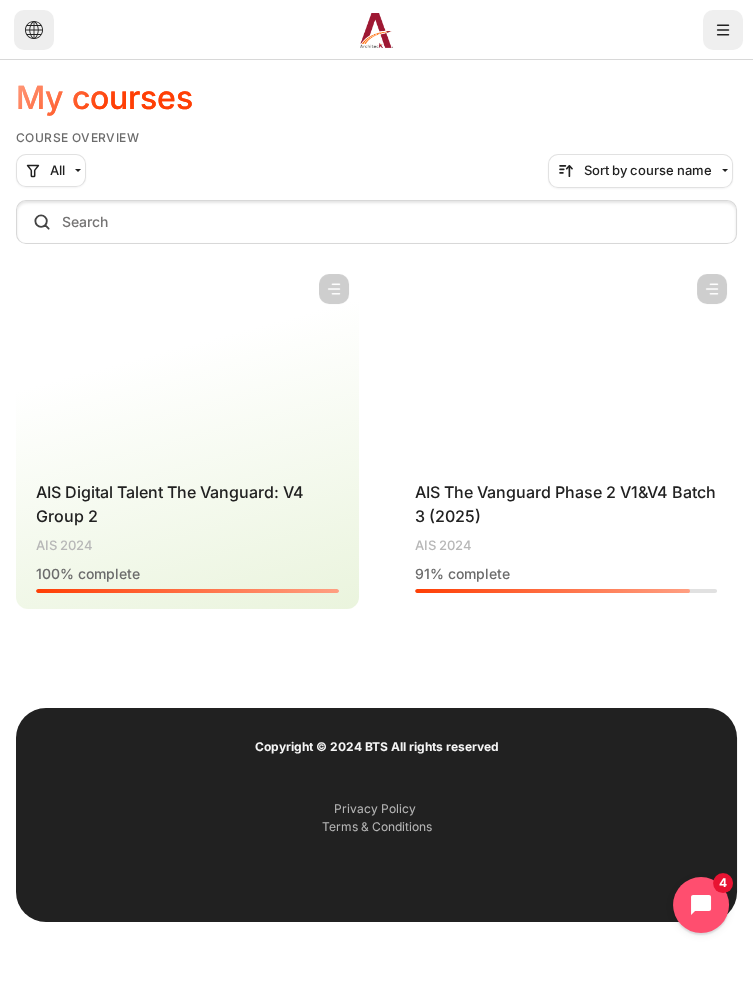 click at bounding box center [187, 364] 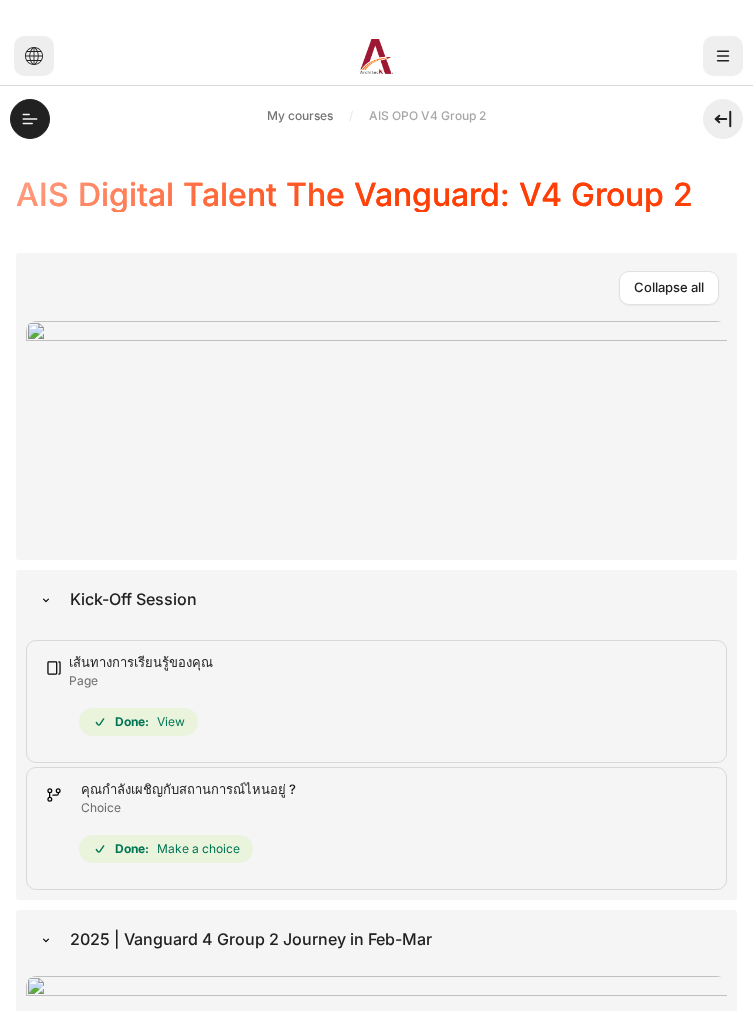 scroll, scrollTop: 0, scrollLeft: 0, axis: both 